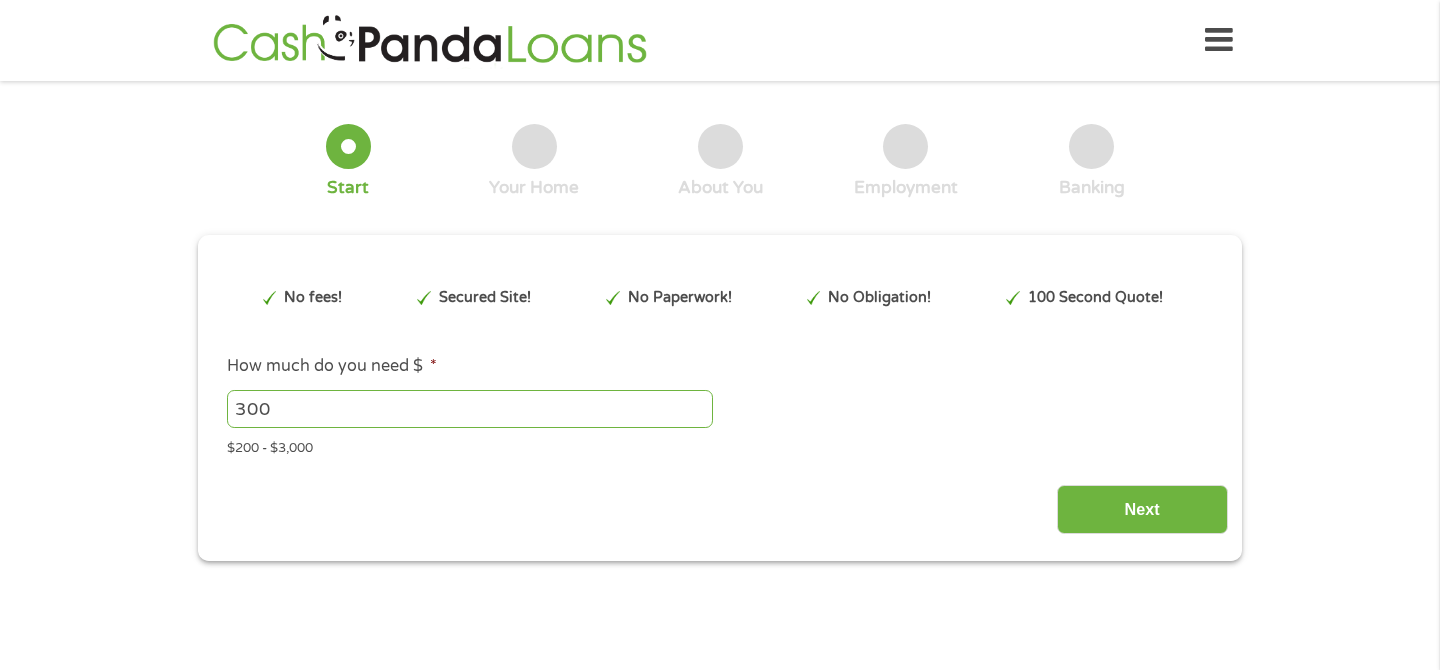 scroll, scrollTop: 0, scrollLeft: 0, axis: both 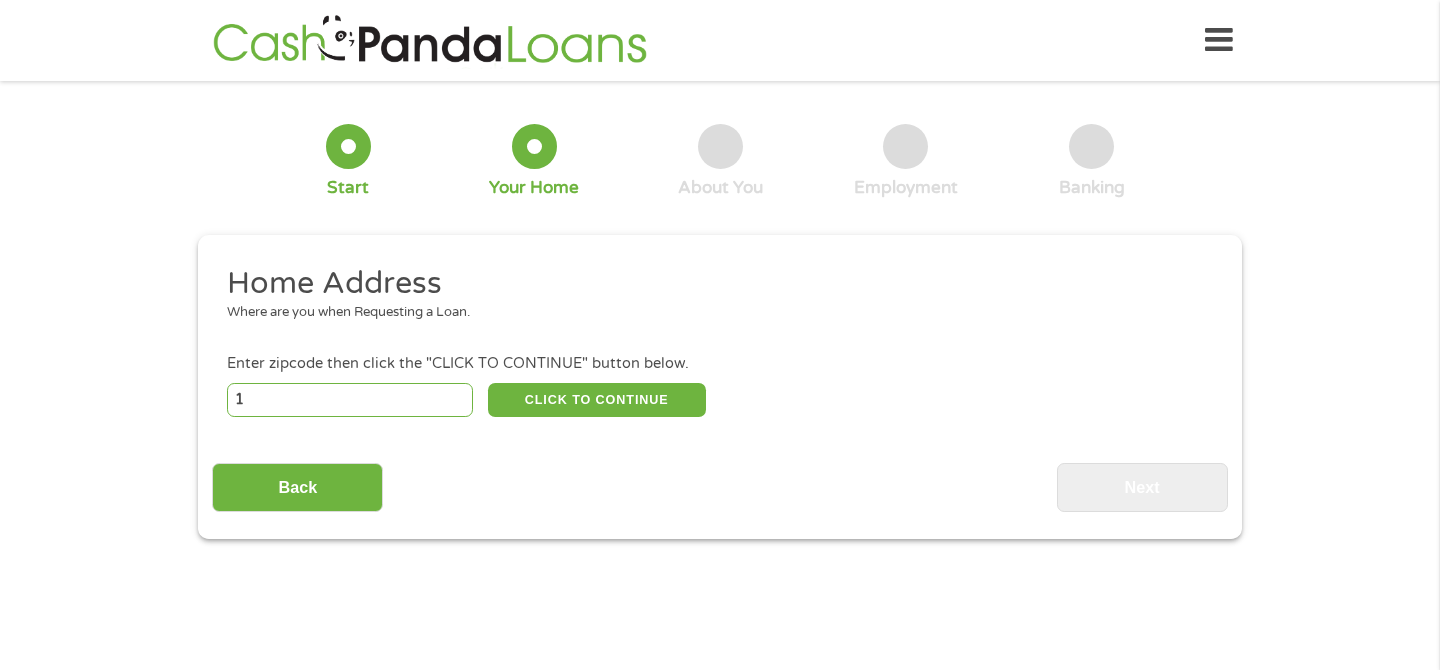 click on "1" at bounding box center (350, 400) 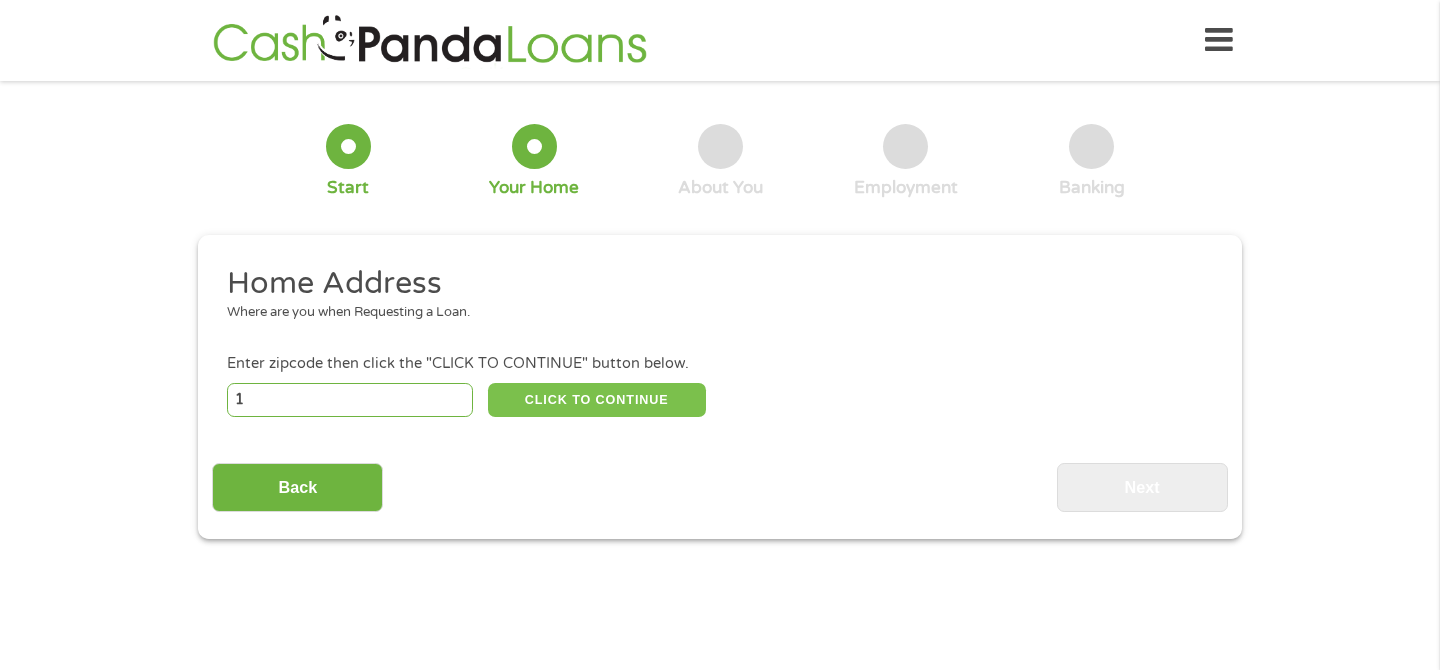 click on "CLICK TO CONTINUE" at bounding box center (597, 400) 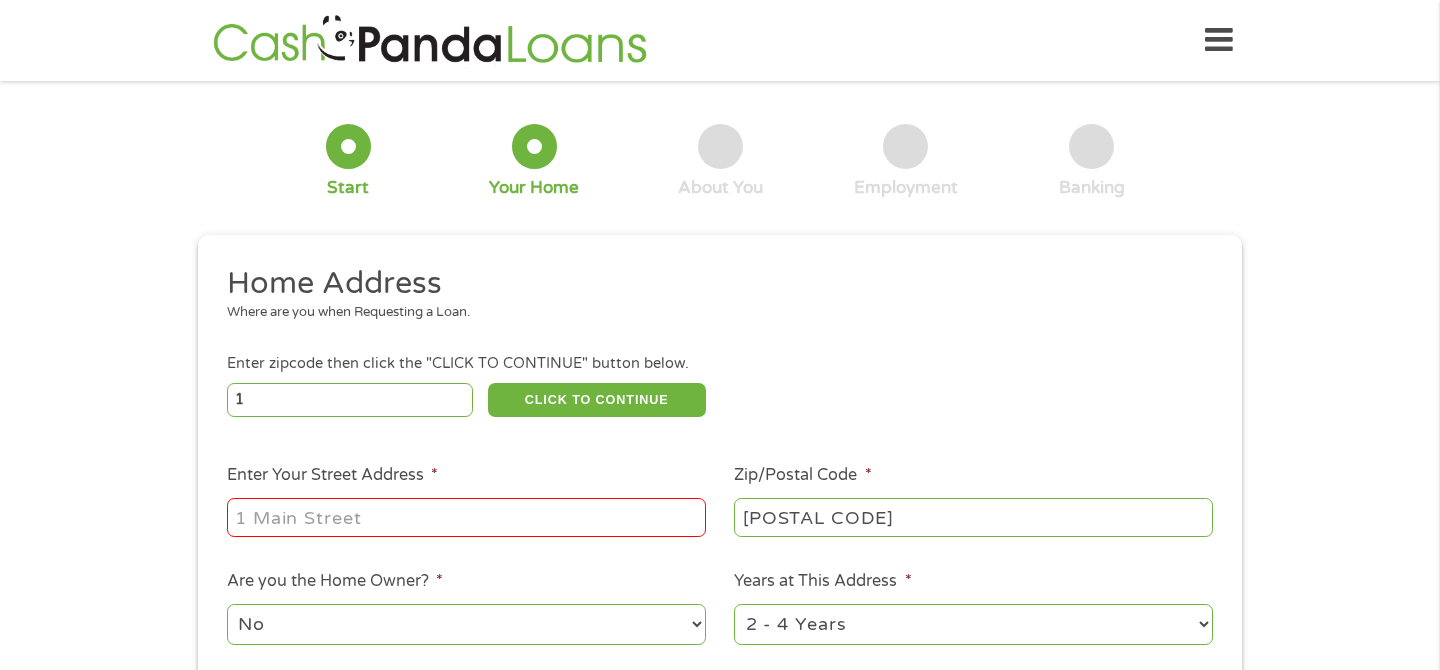 click on "Enter Your Street Address *" at bounding box center [466, 517] 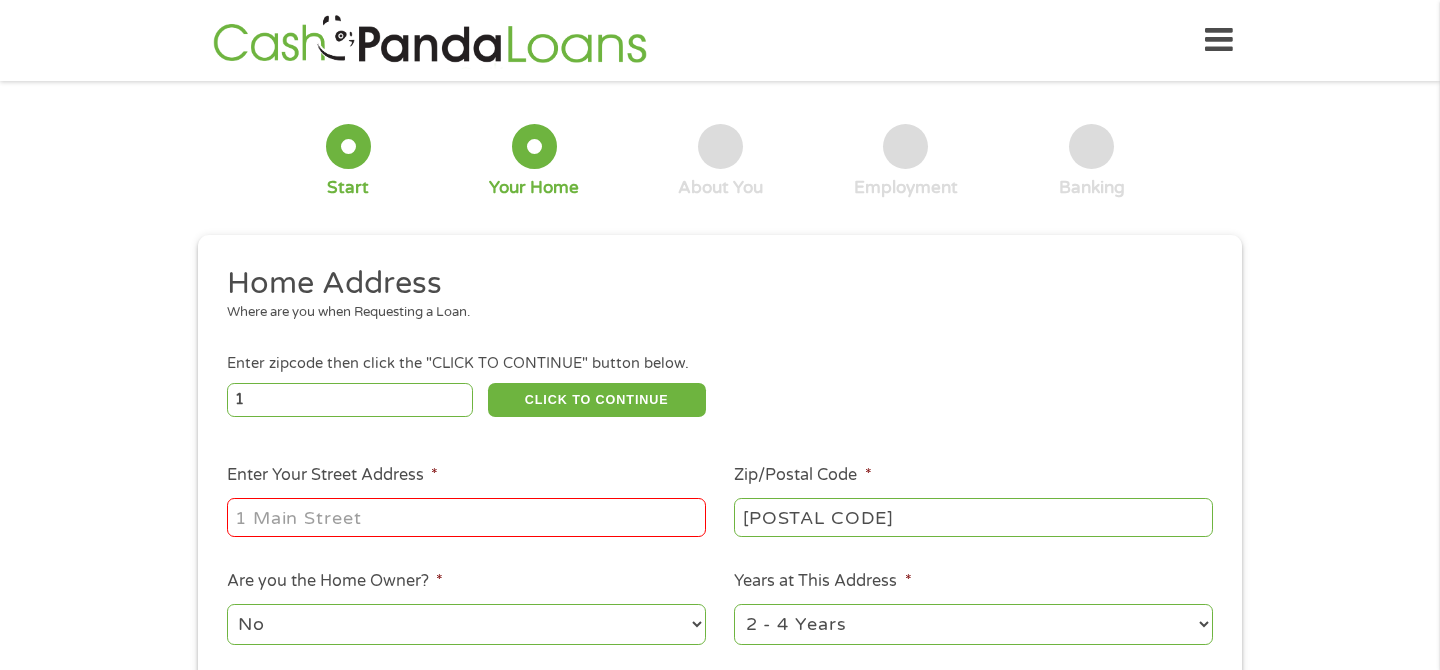type on "[NUMBER] [STREET] APT [NUMBER]" 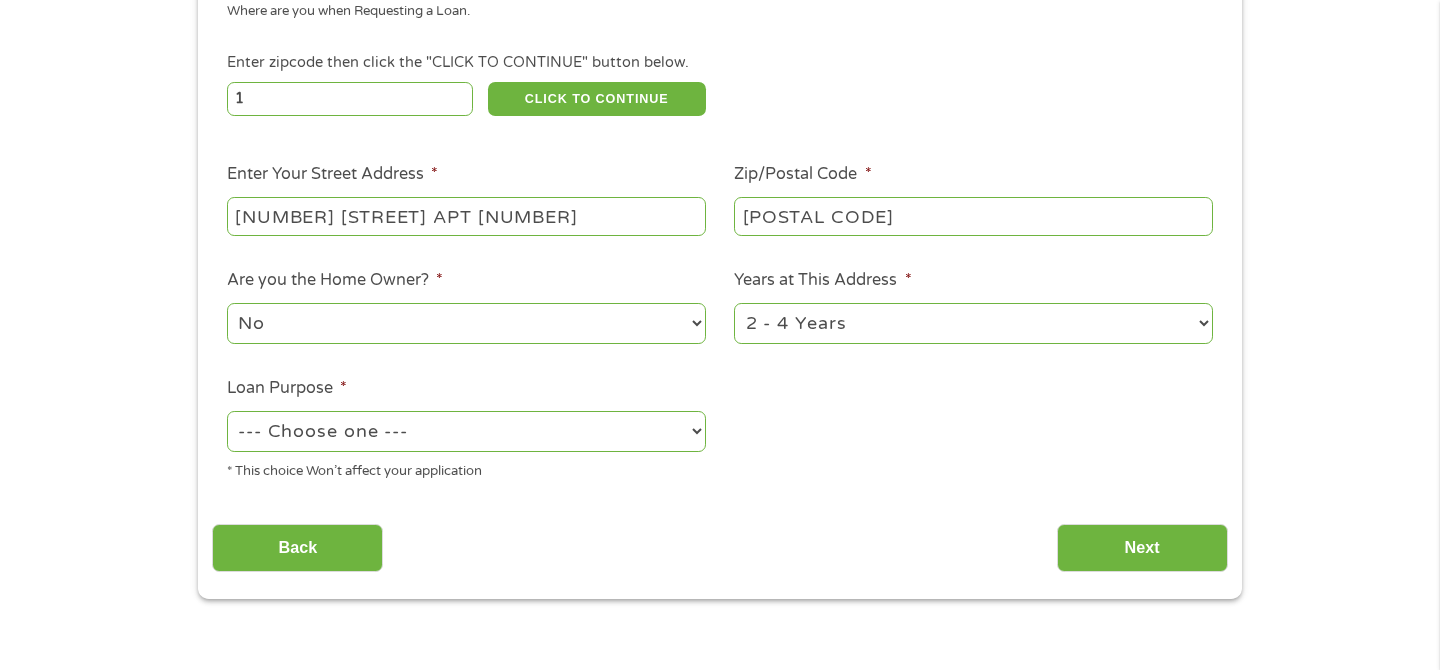 scroll, scrollTop: 306, scrollLeft: 0, axis: vertical 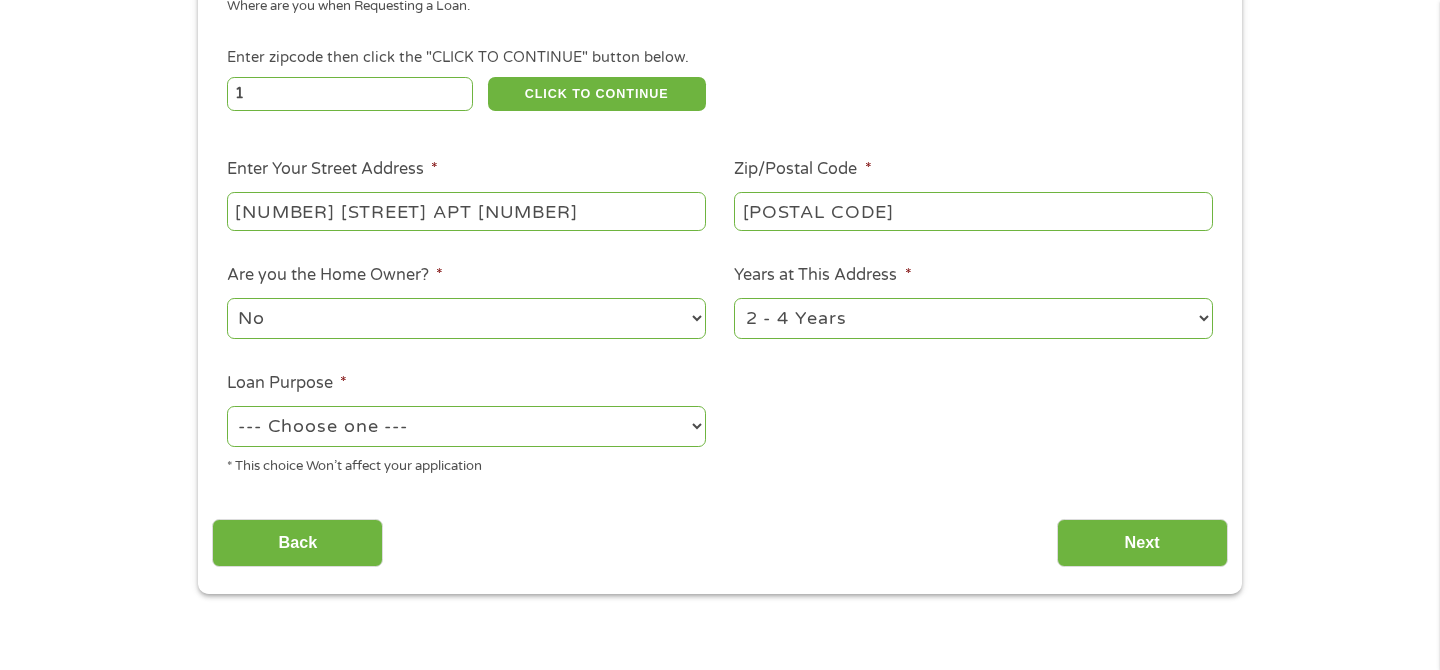 click on "--- Choose one --- Pay Bills Debt Consolidation Home Improvement Major Purchase Car Loan Short Term Cash Medical Expenses Other" at bounding box center (466, 426) 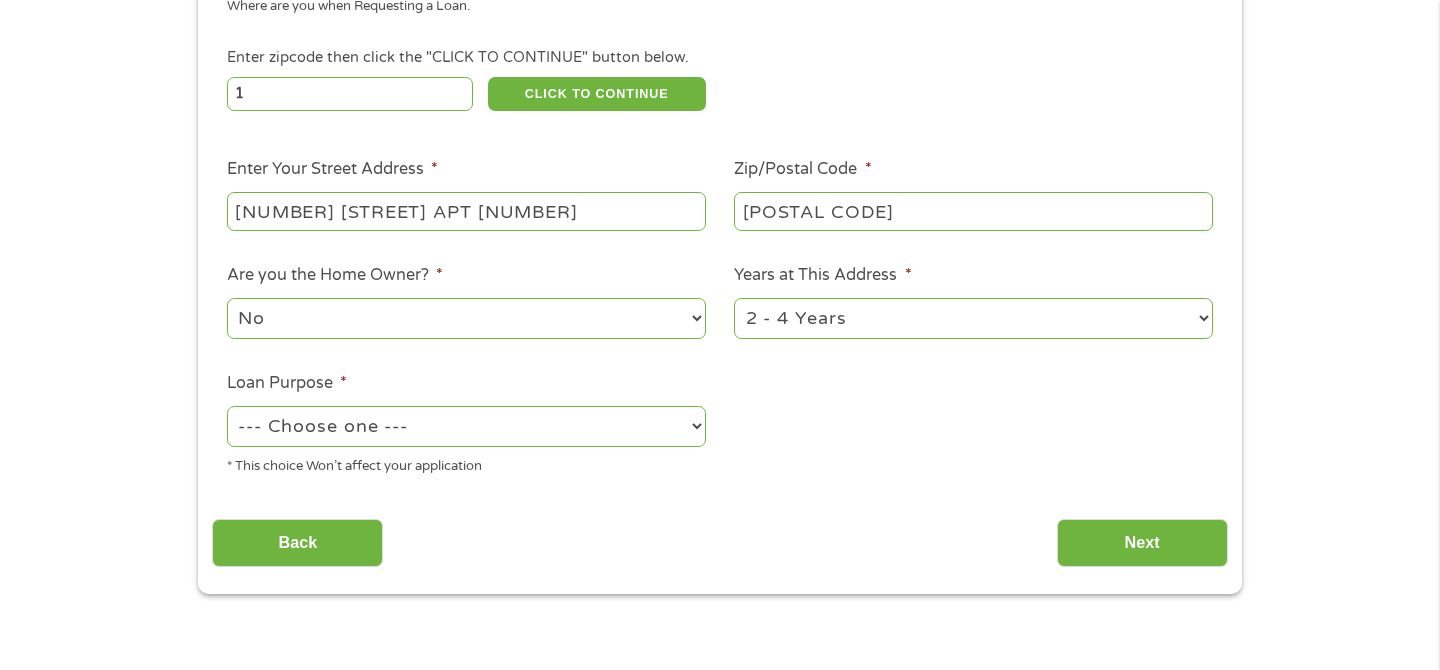 select on "shorttermcash" 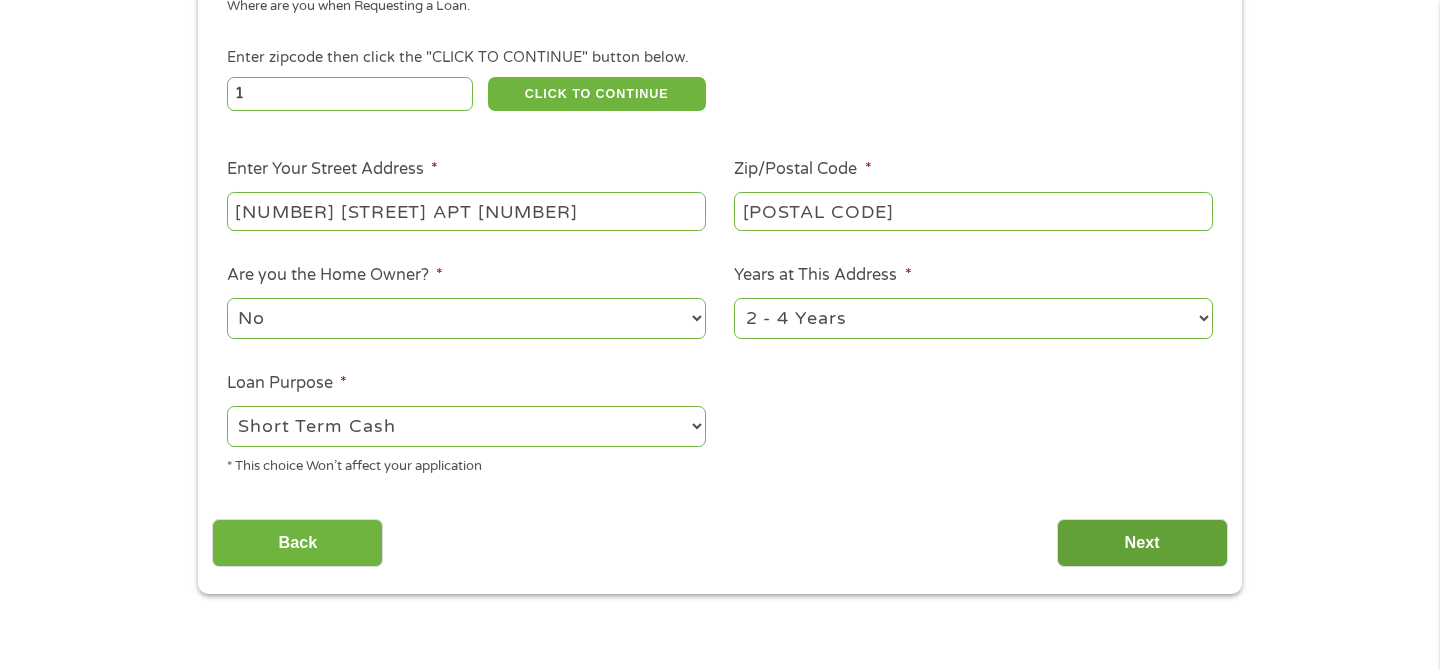 click on "Next" at bounding box center (1142, 543) 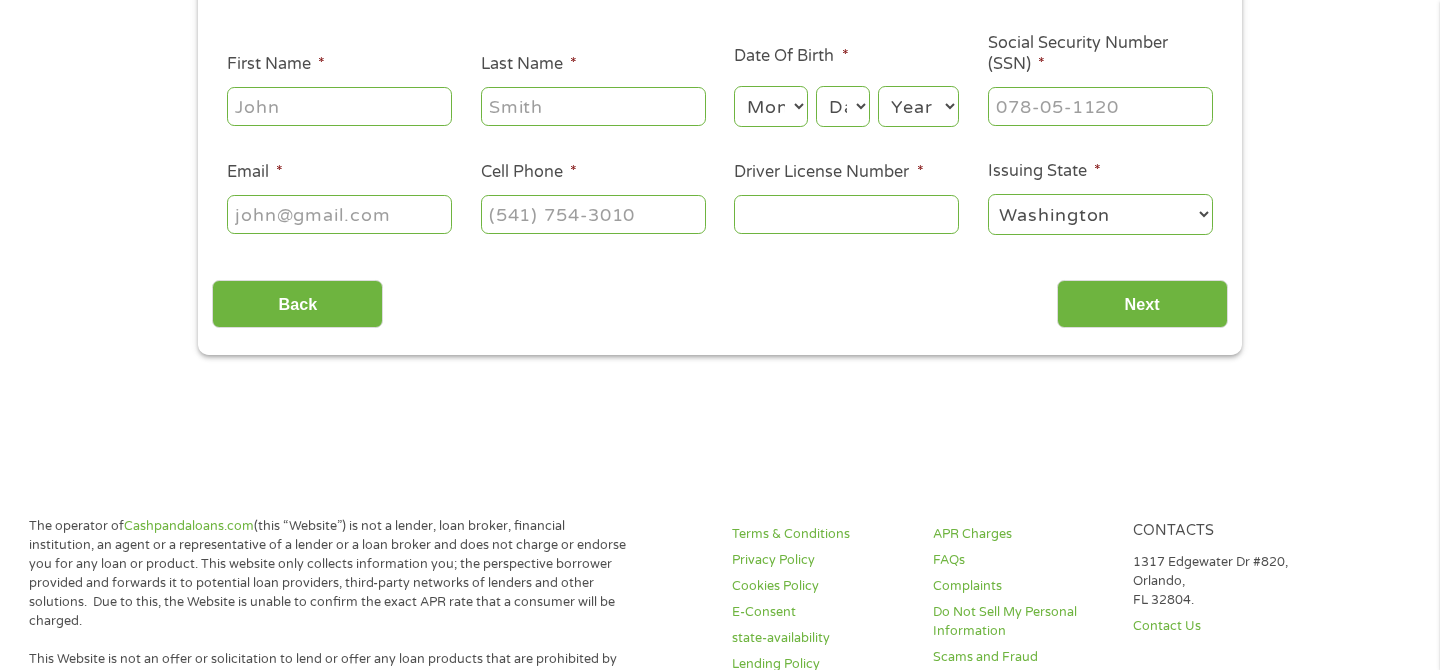 scroll, scrollTop: 8, scrollLeft: 8, axis: both 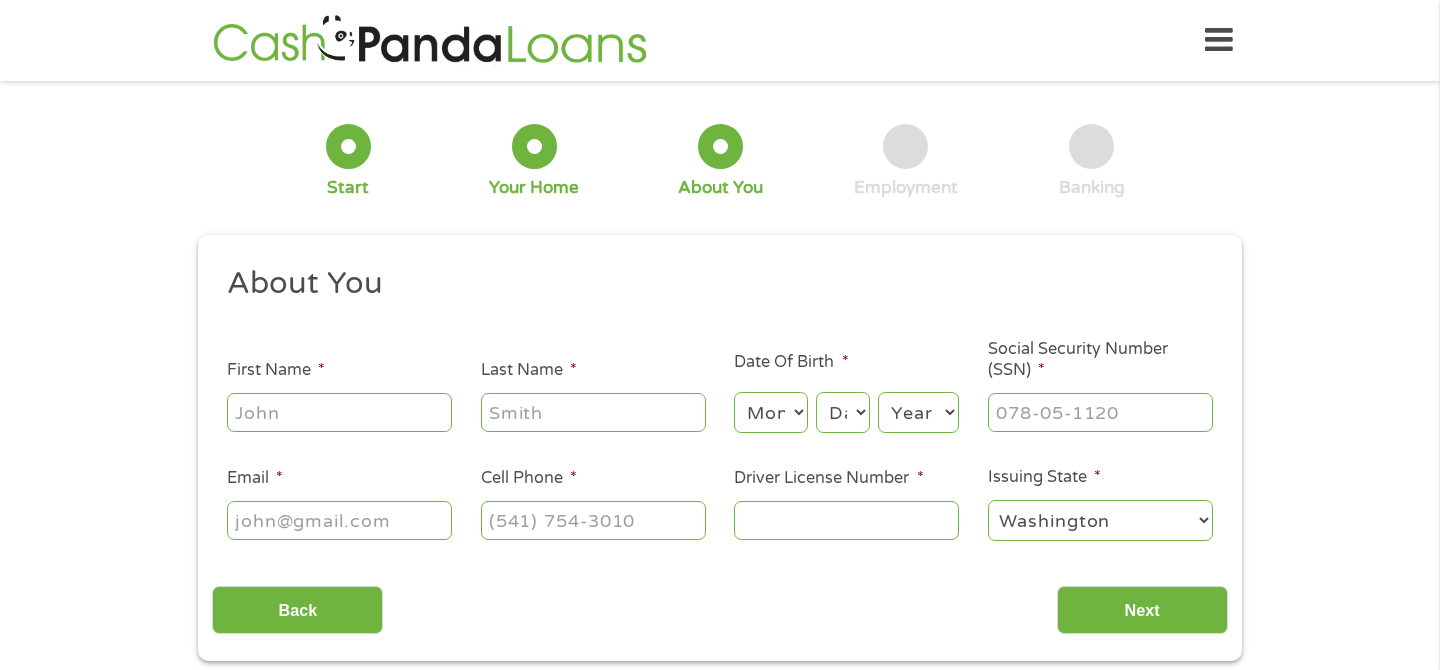 click on "First Name *" at bounding box center (339, 412) 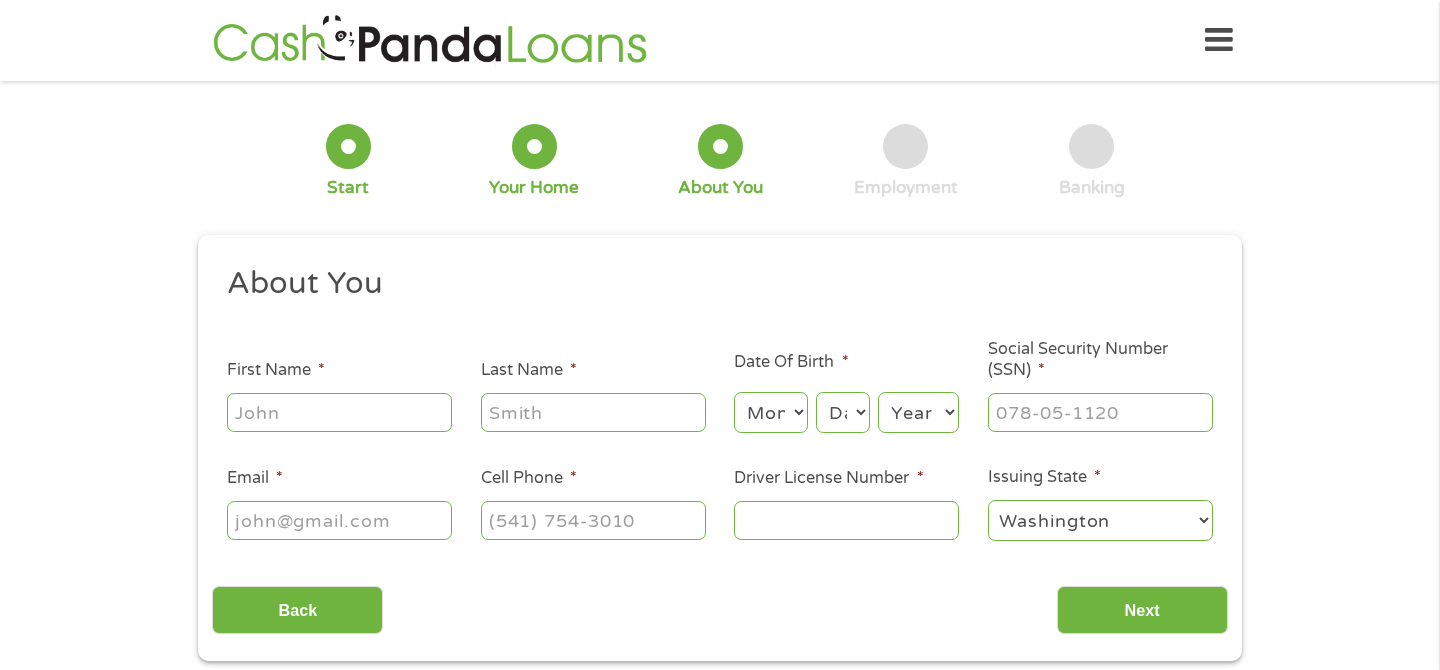 type on "[FIRST]" 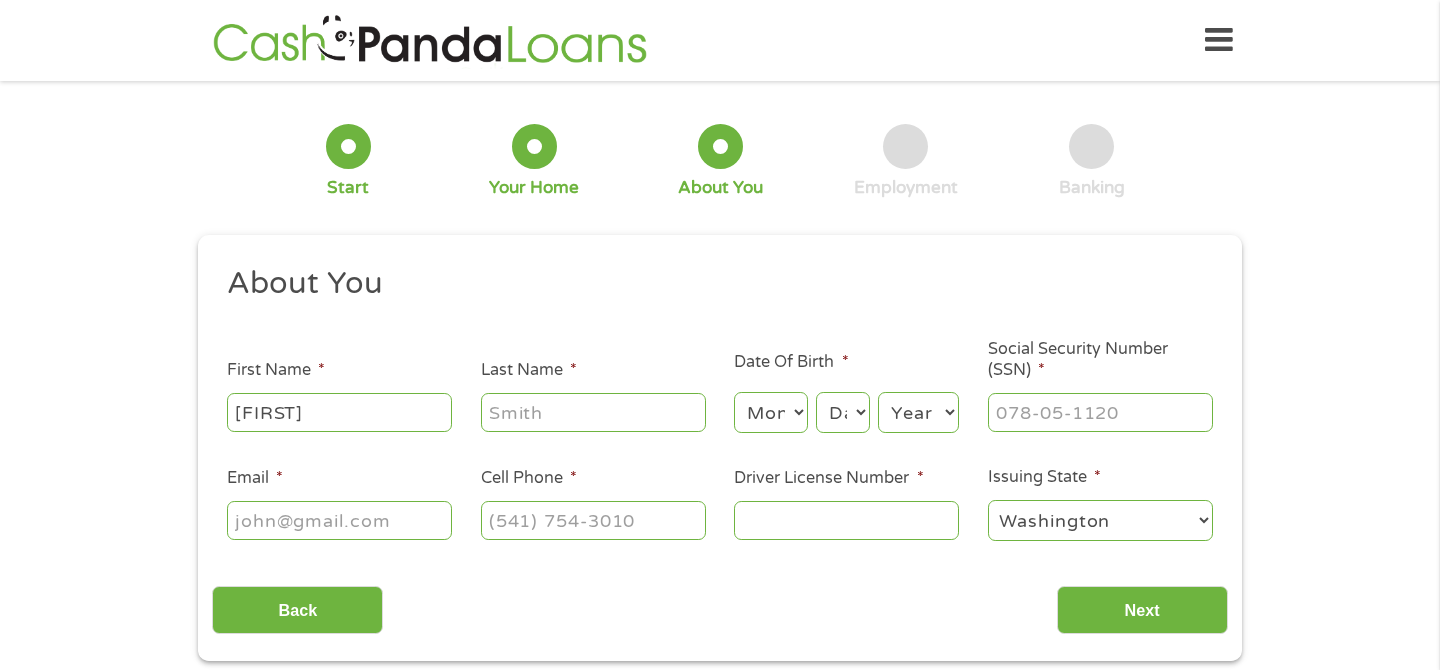 type on "[LAST]" 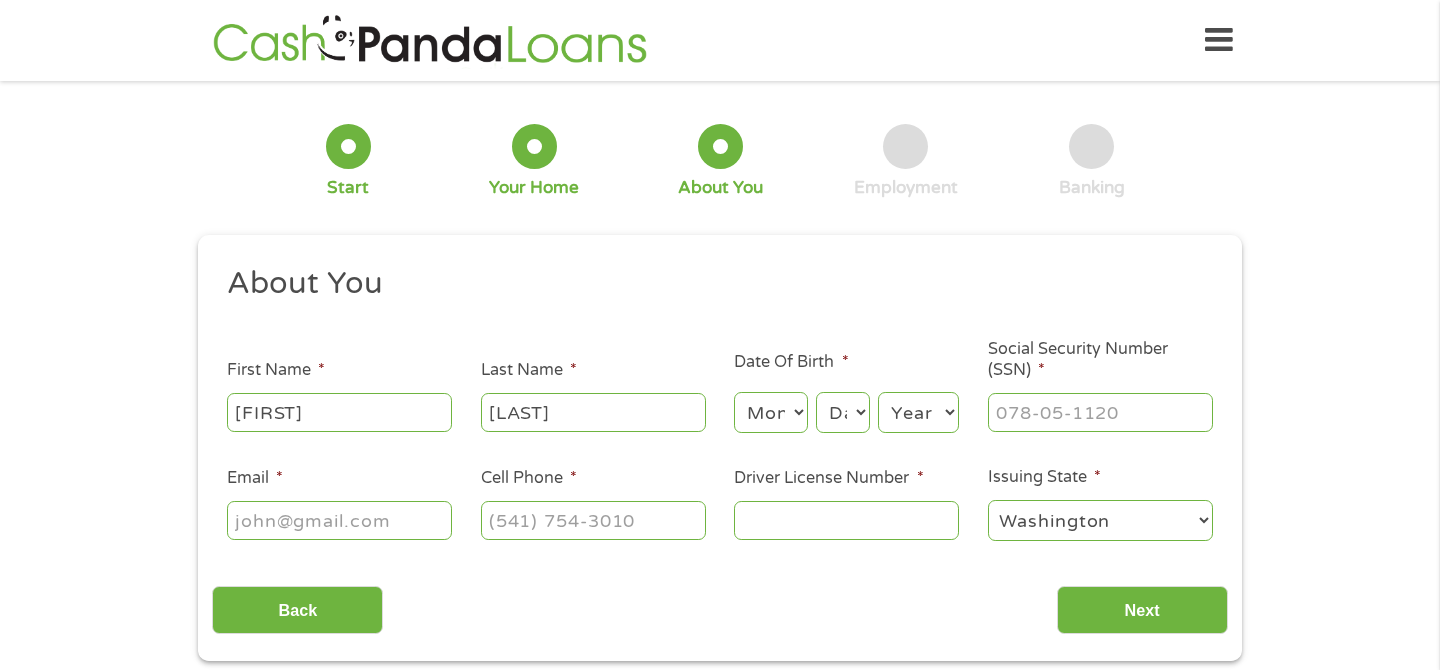 type on "[EMAIL]" 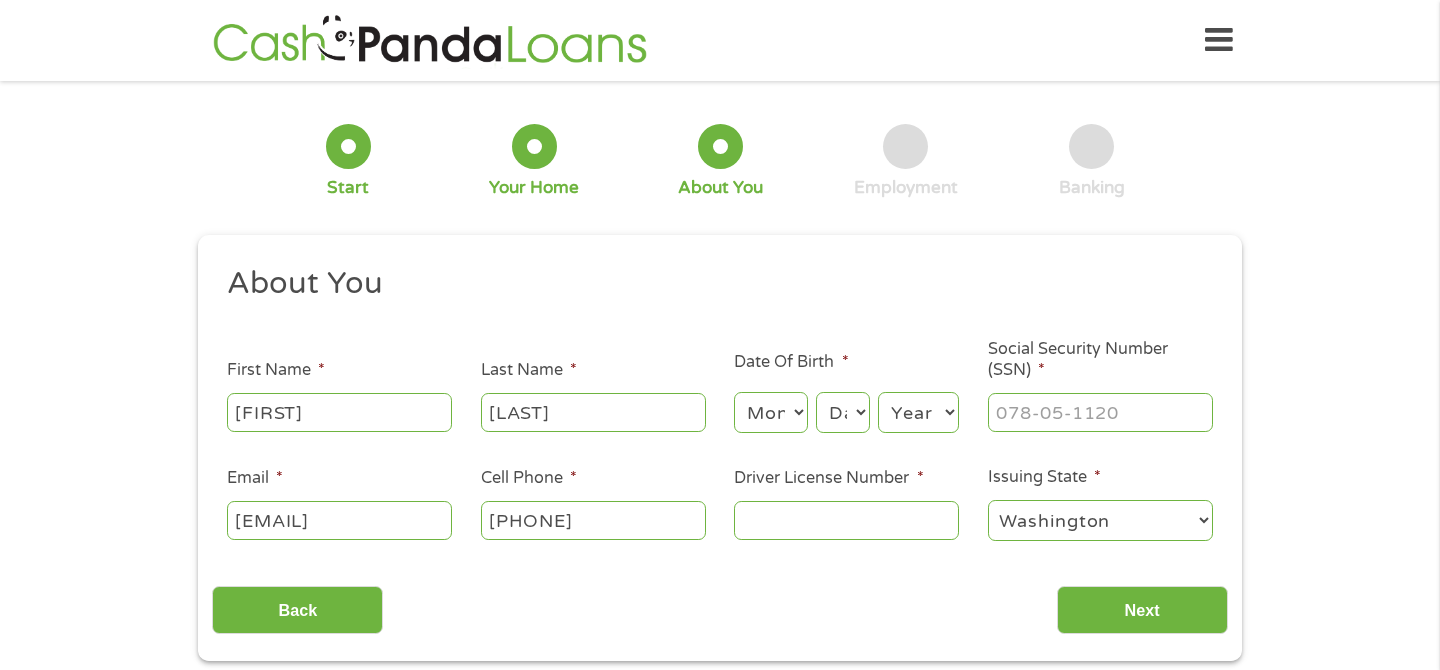 type on "[PHONE]" 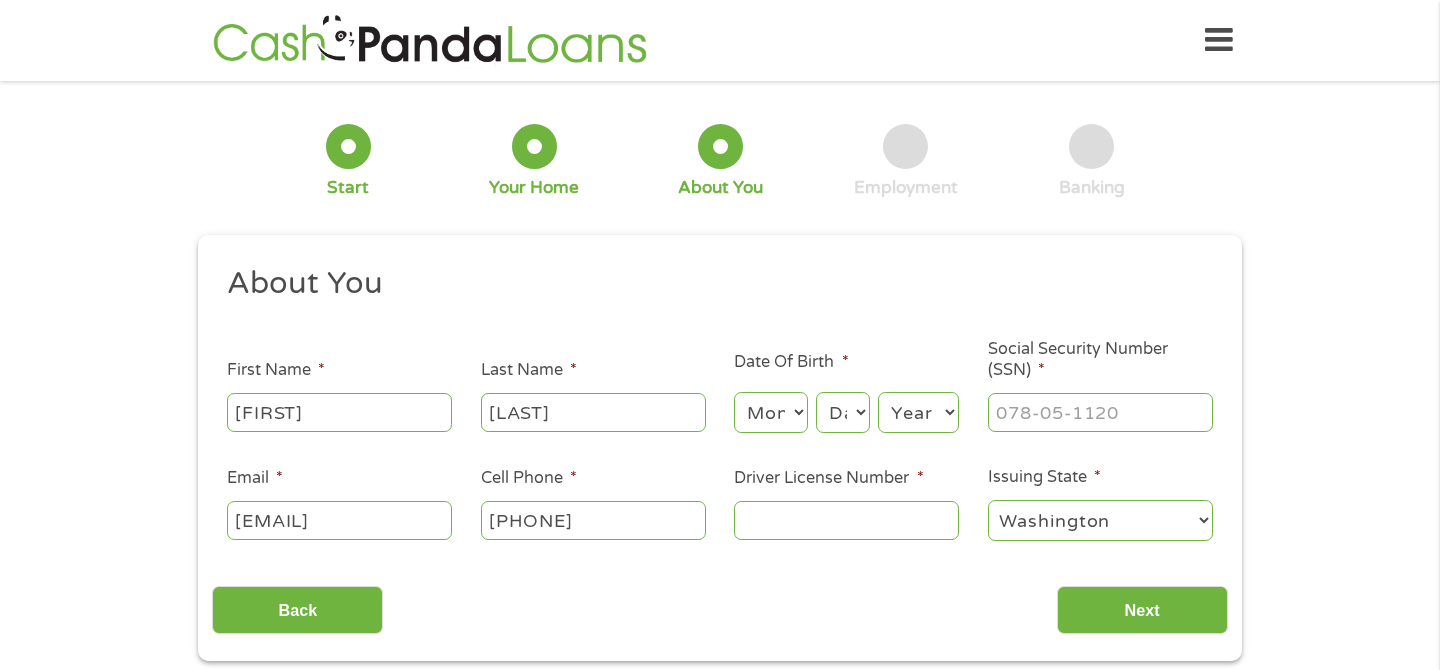 click on "Month 1 2 3 4 5 6 7 8 9 10 11 12" at bounding box center [770, 412] 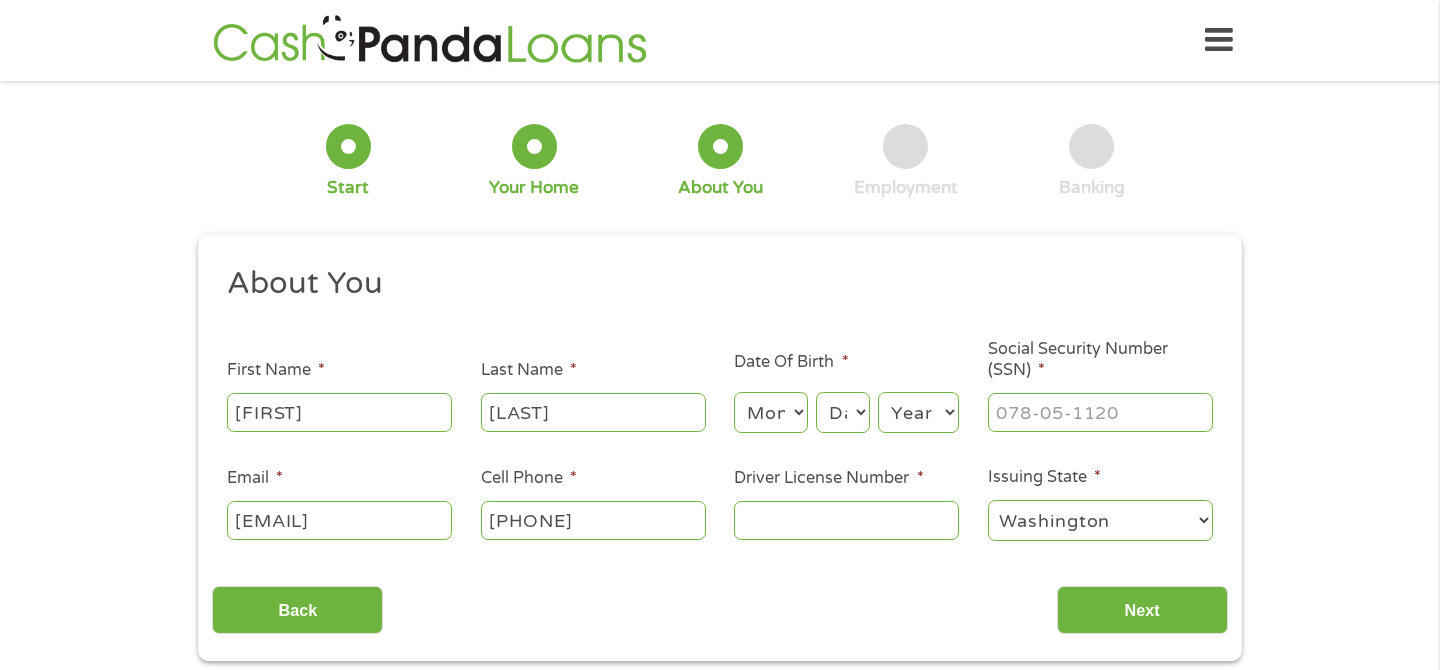 select on "10" 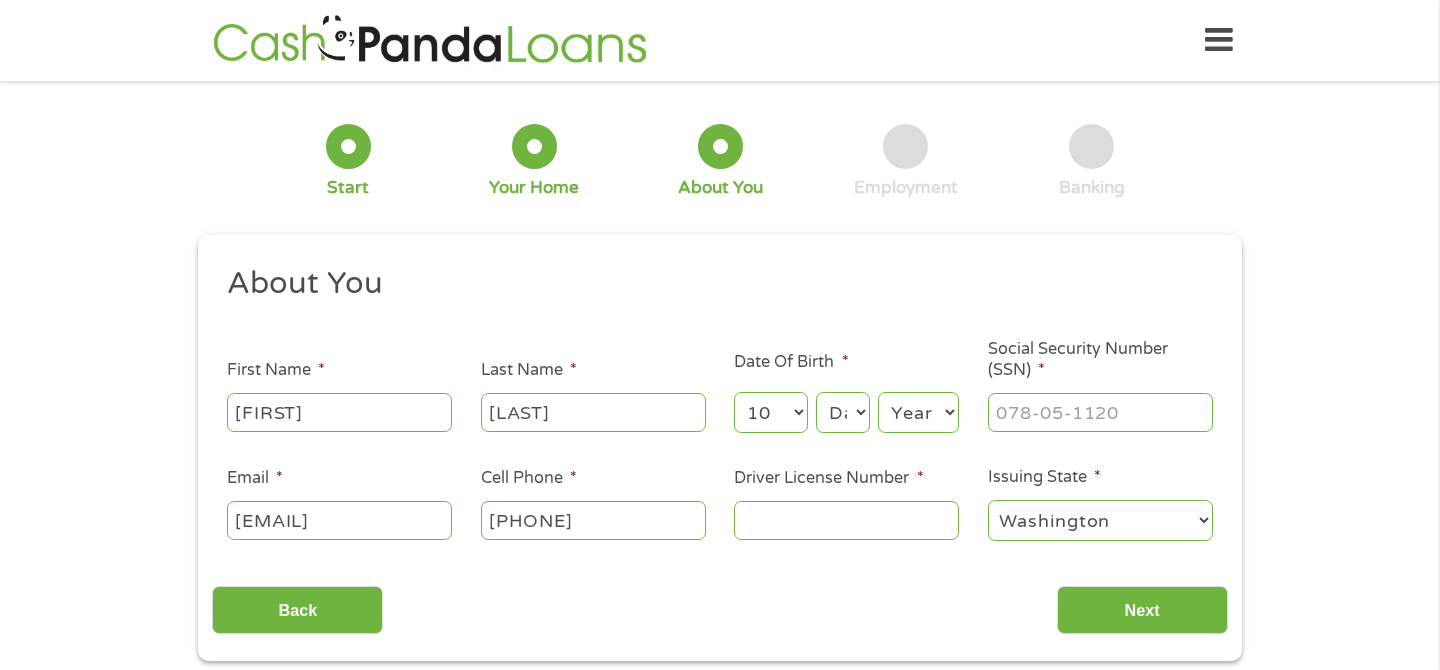 click on "Day 1 2 3 4 5 6 7 8 9 10 11 12 13 14 15 16 17 18 19 20 21 22 23 24 25 26 27 28 29 30 31" at bounding box center (843, 412) 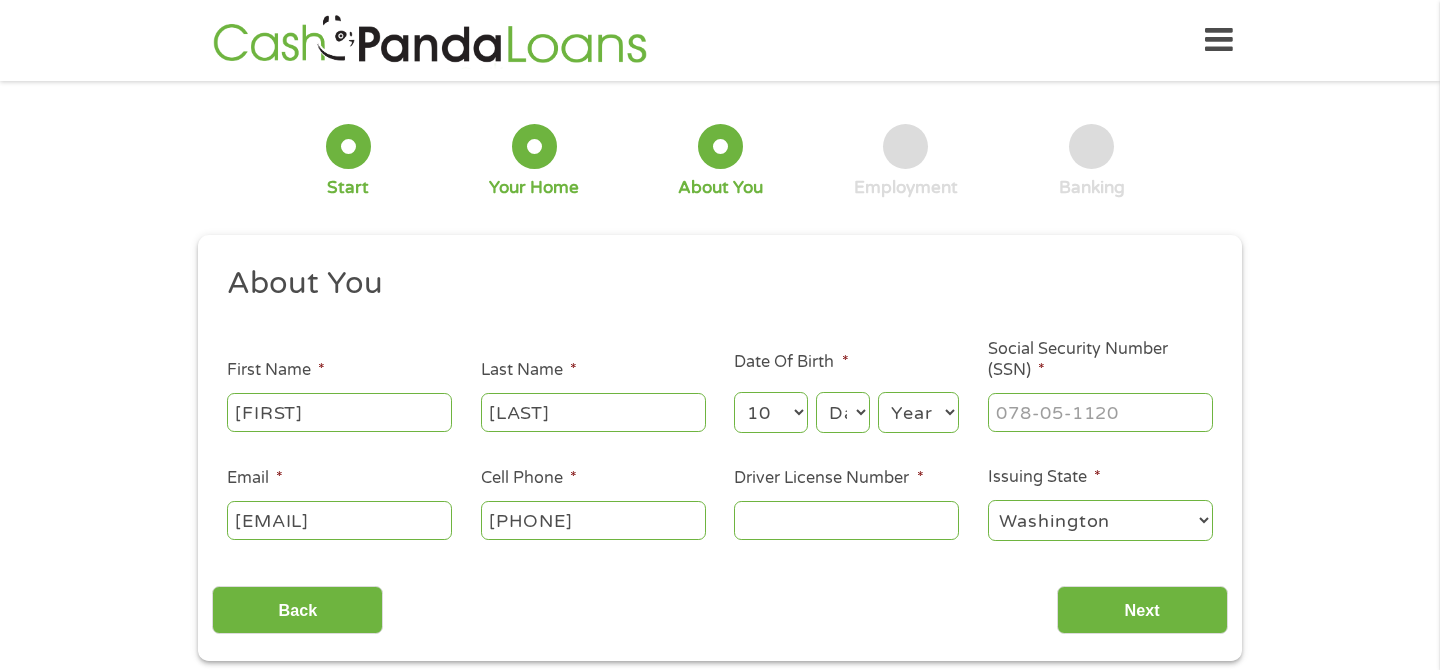 select on "2" 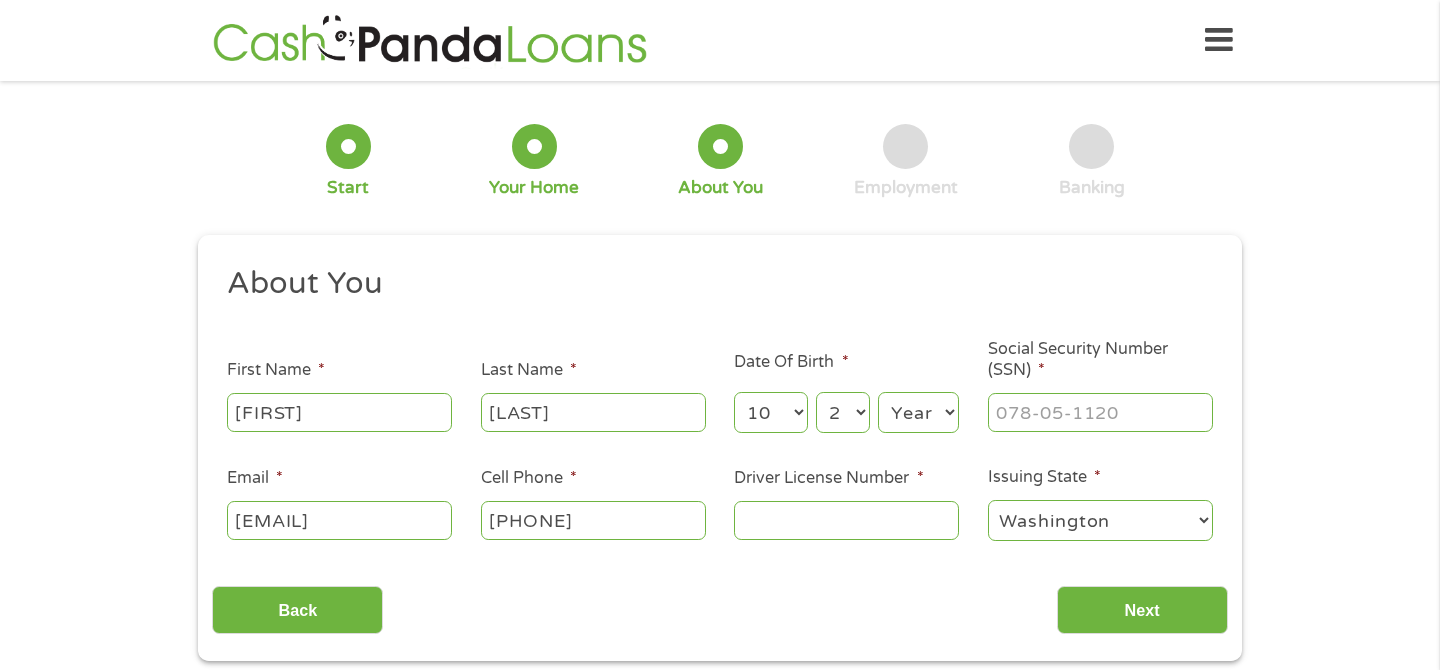 click on "Year 2007 2006 2005 2004 2003 2002 2001 2000 1999 1998 1997 1996 1995 1994 1993 1992 1991 1990 1989 1988 1987 1986 1985 1984 1983 1982 1981 1980 1979 1978 1977 1976 1975 1974 1973 1972 1971 1970 1969 1968 1967 1966 1965 1964 1963 1962 1961 1960 1959 1958 1957 1956 1955 1954 1953 1952 1951 1950 1949 1948 1947 1946 1945 1944 1943 1942 1941 1940 1939 1938 1937 1936 1935 1934 1933 1932 1931 1930 1929 1928 1927 1926 1925 1924 1923 1922 1921 1920" at bounding box center [918, 412] 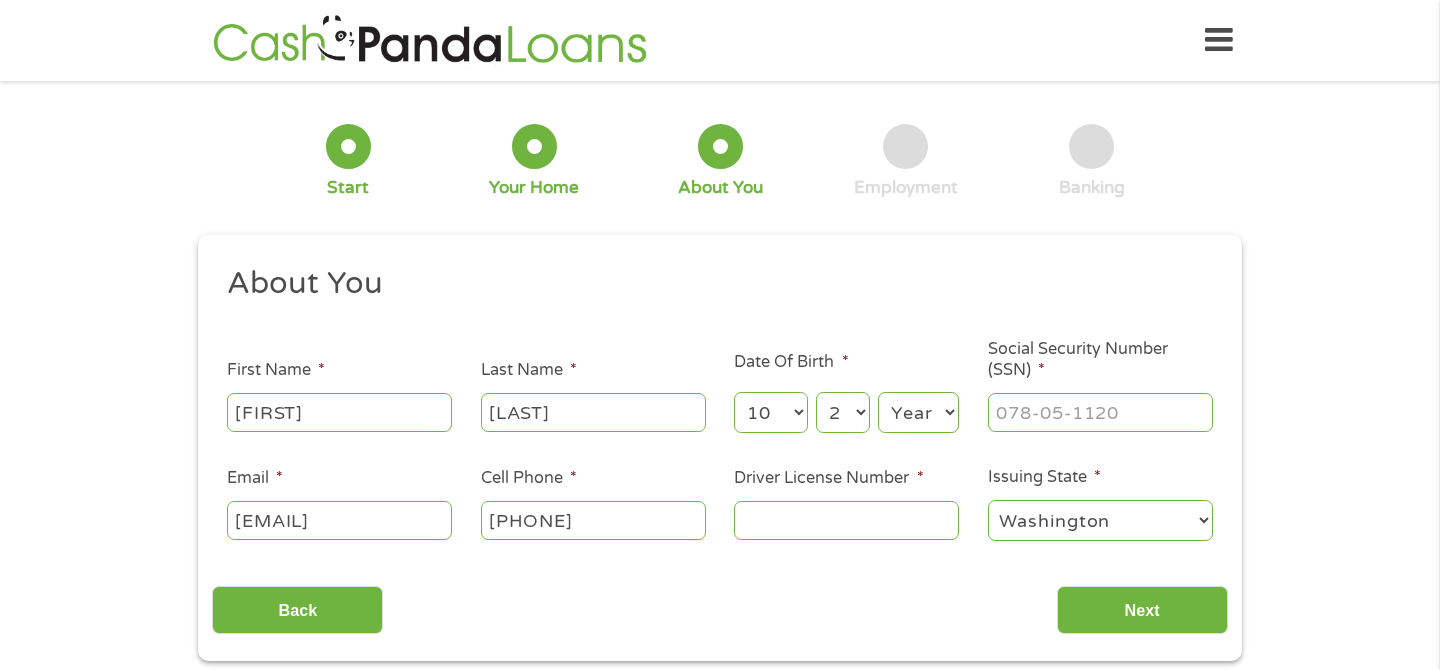 select on "1979" 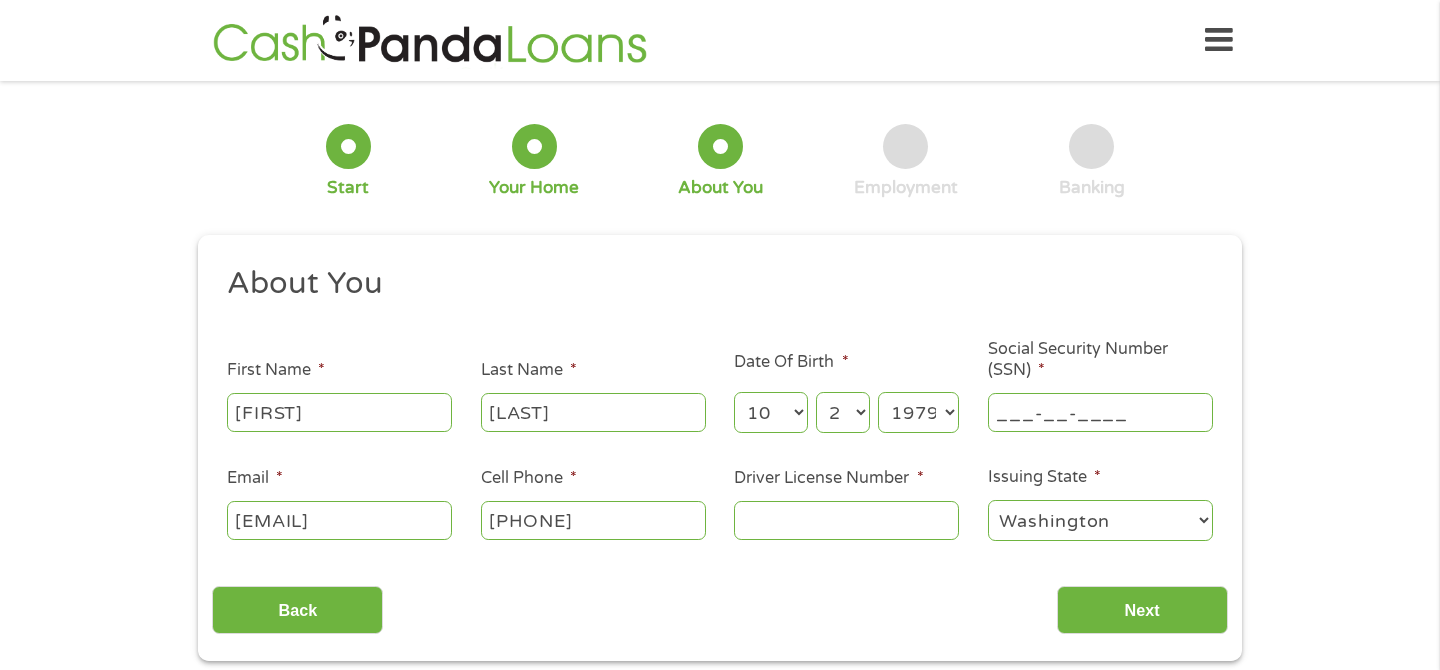 click on "___-__-____" at bounding box center (1100, 412) 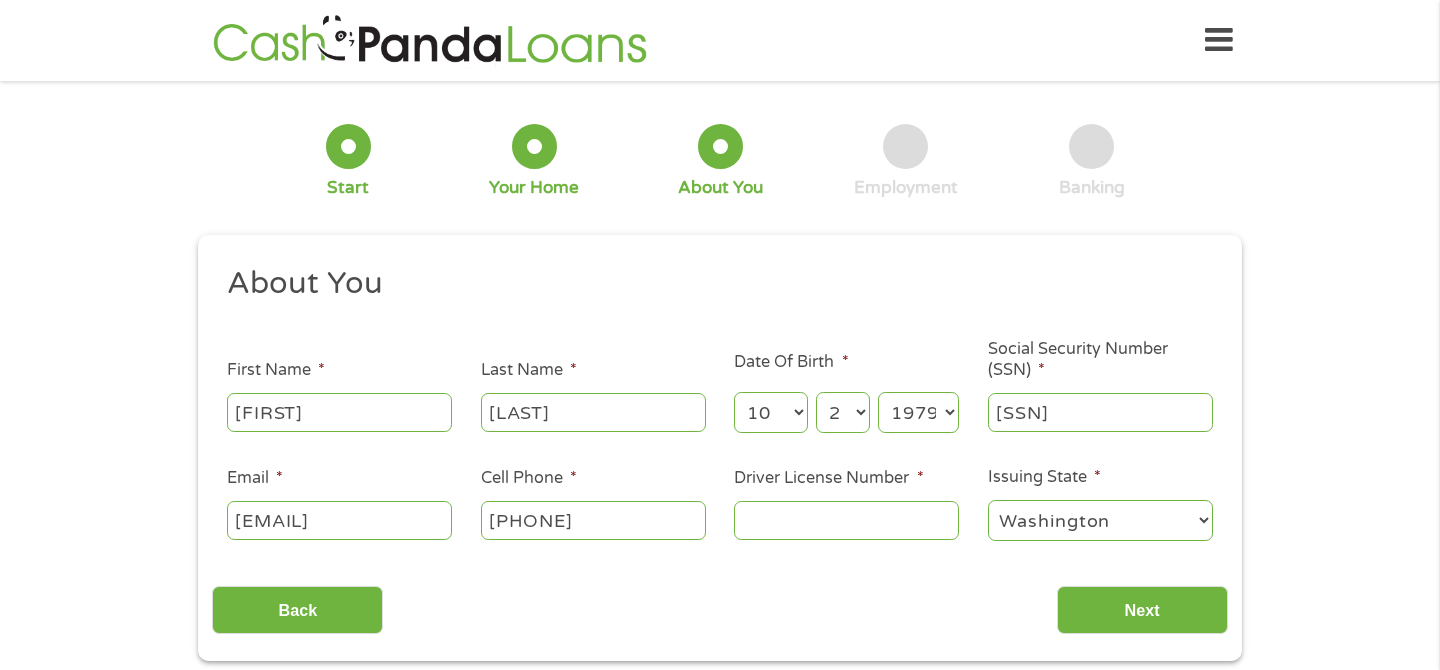 type on "[SSN]" 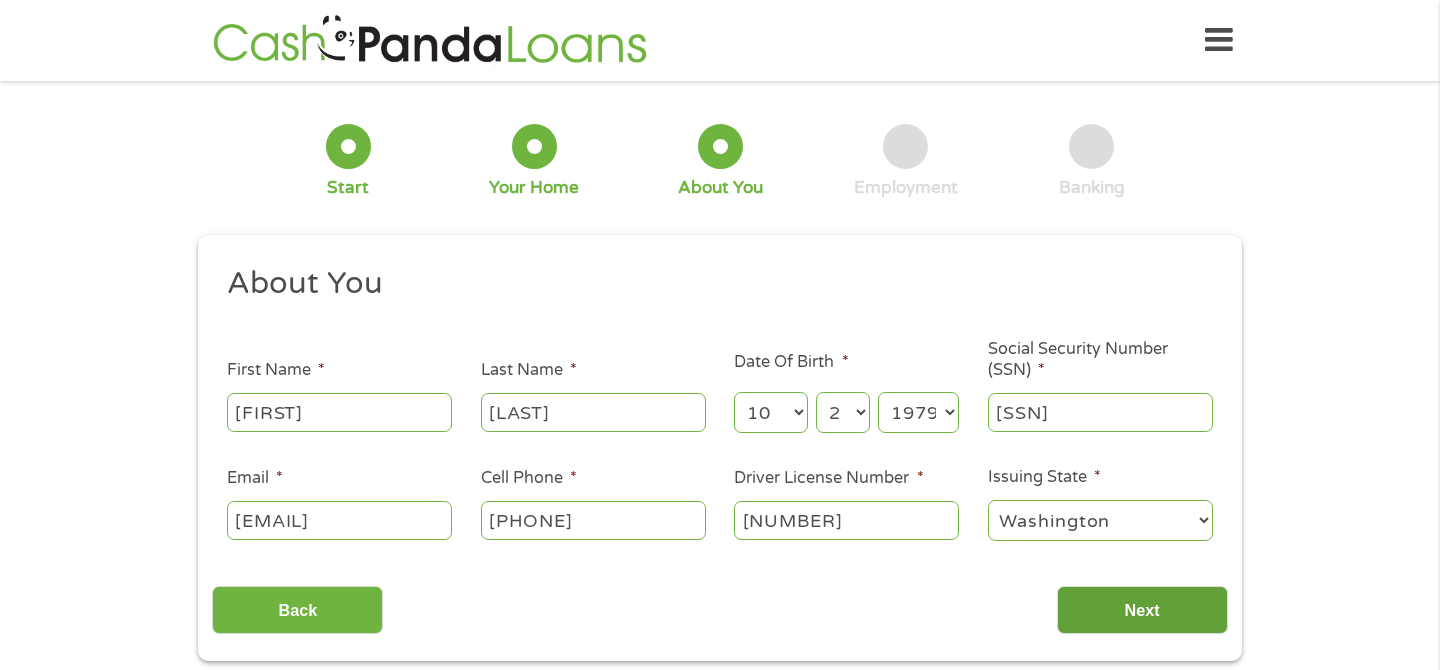 type on "[NUMBER]" 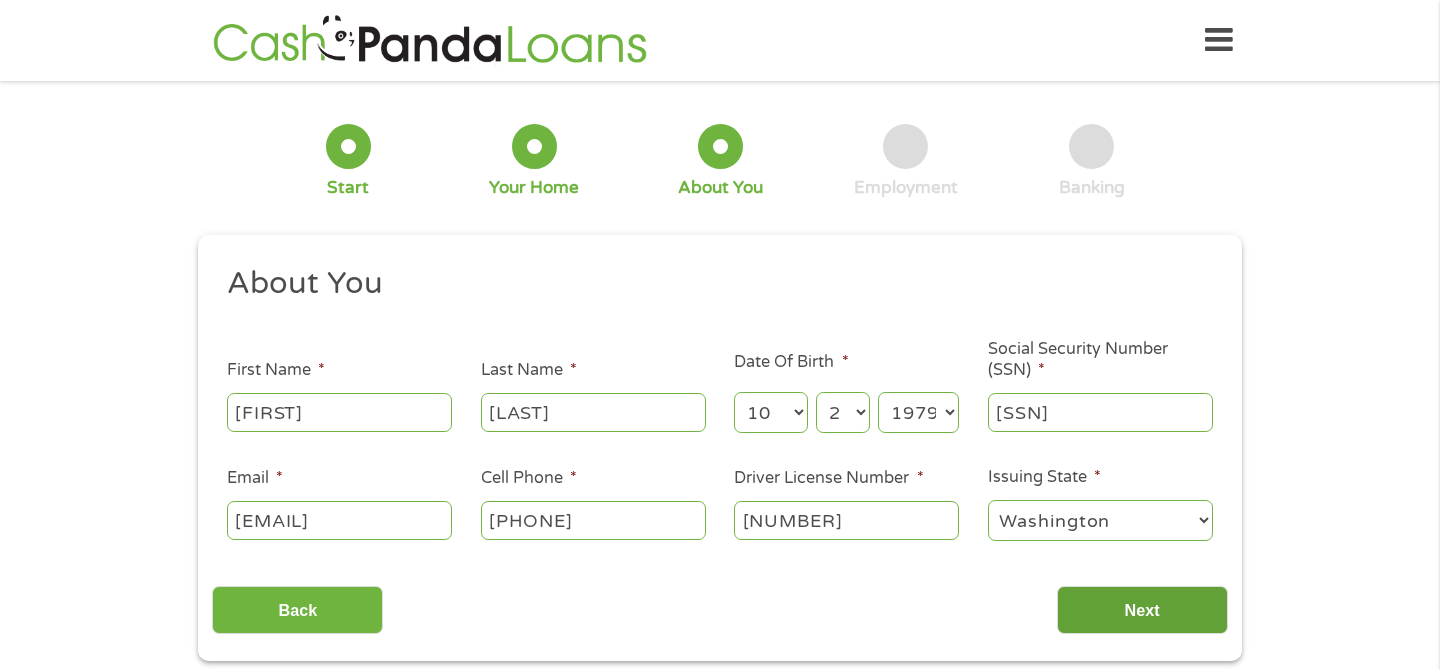 scroll, scrollTop: 8, scrollLeft: 8, axis: both 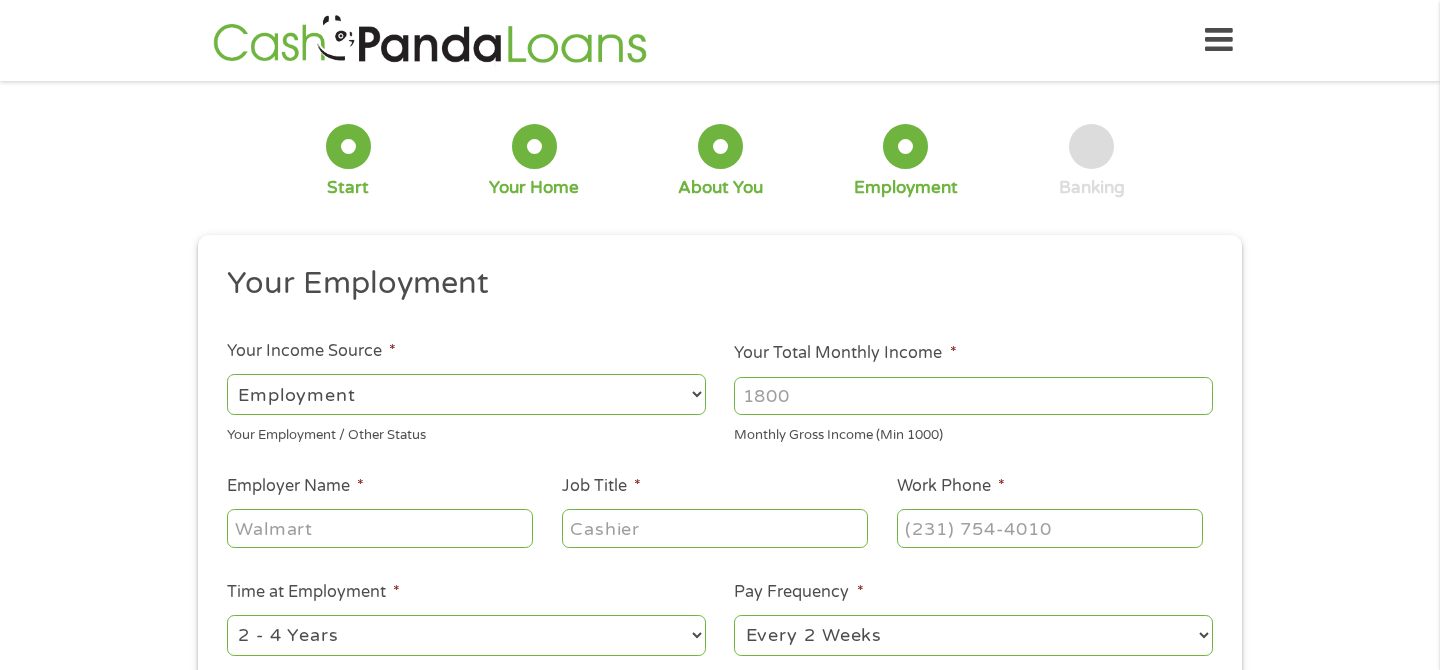 click on "Your Total Monthly Income *" at bounding box center (973, 396) 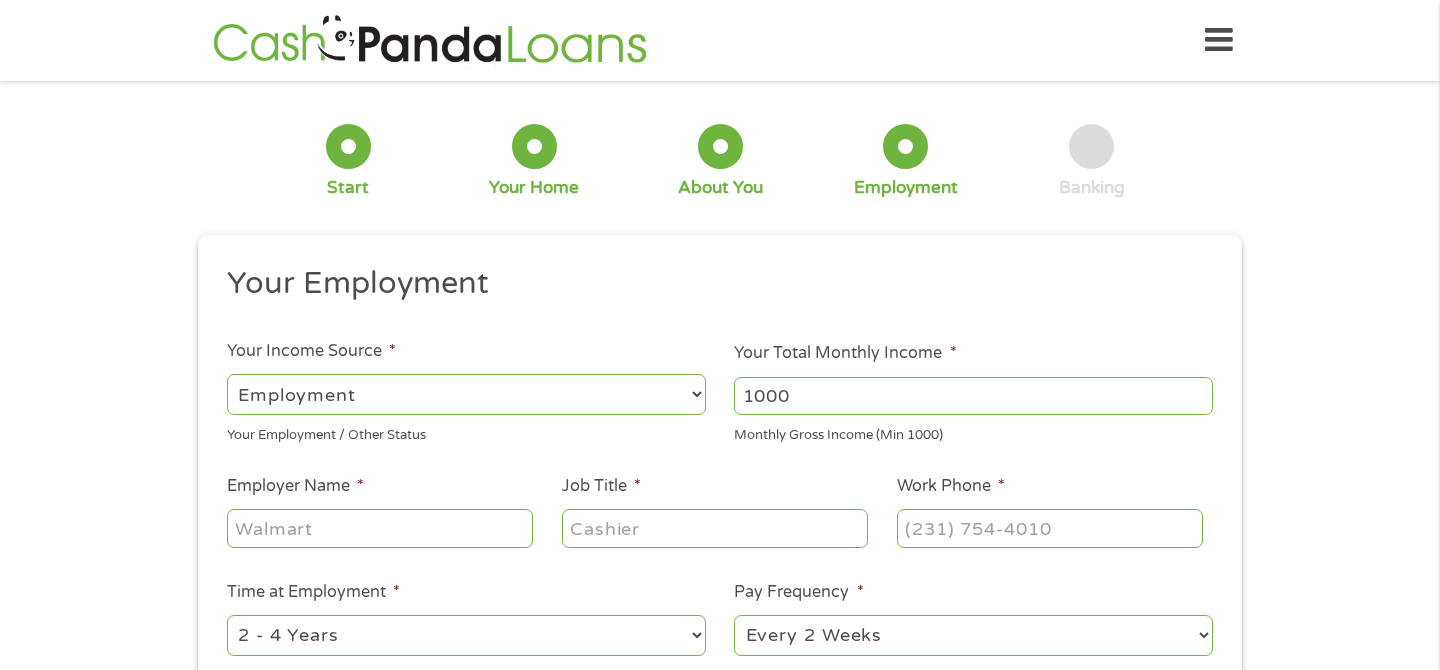 click on "1000" at bounding box center (973, 396) 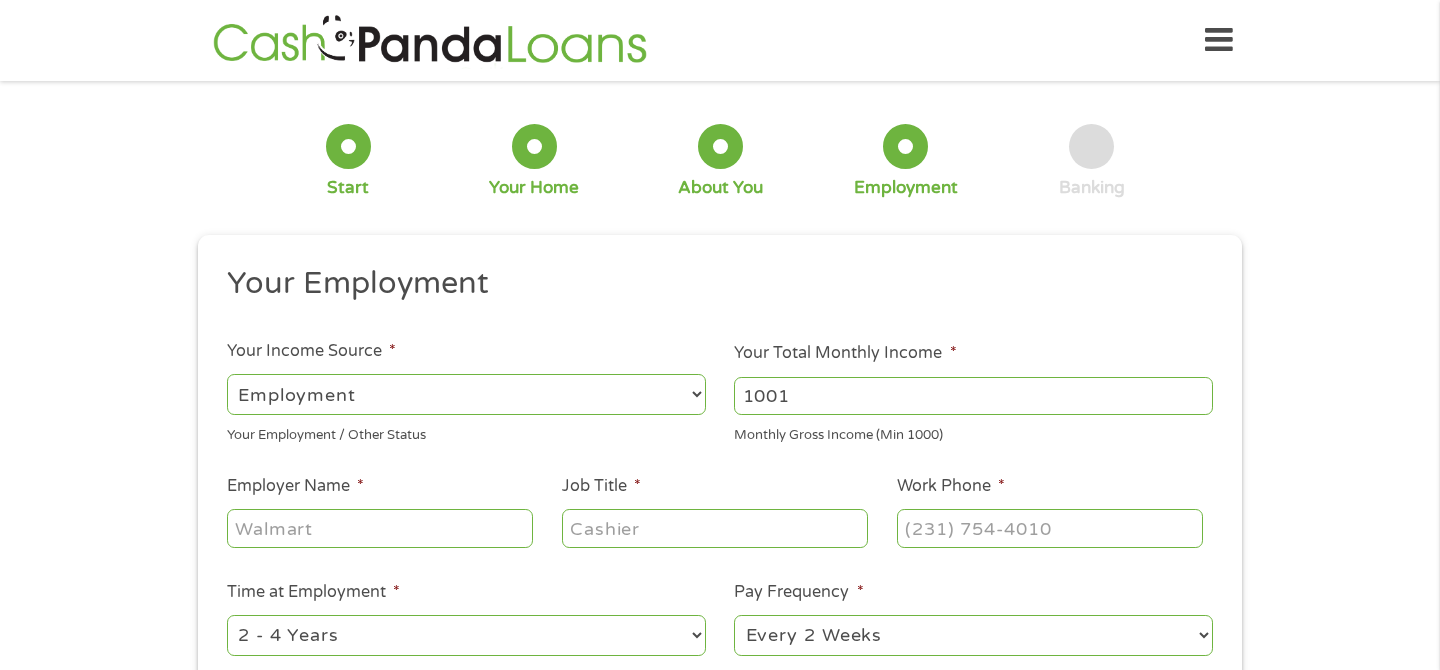 click on "1001" at bounding box center [973, 396] 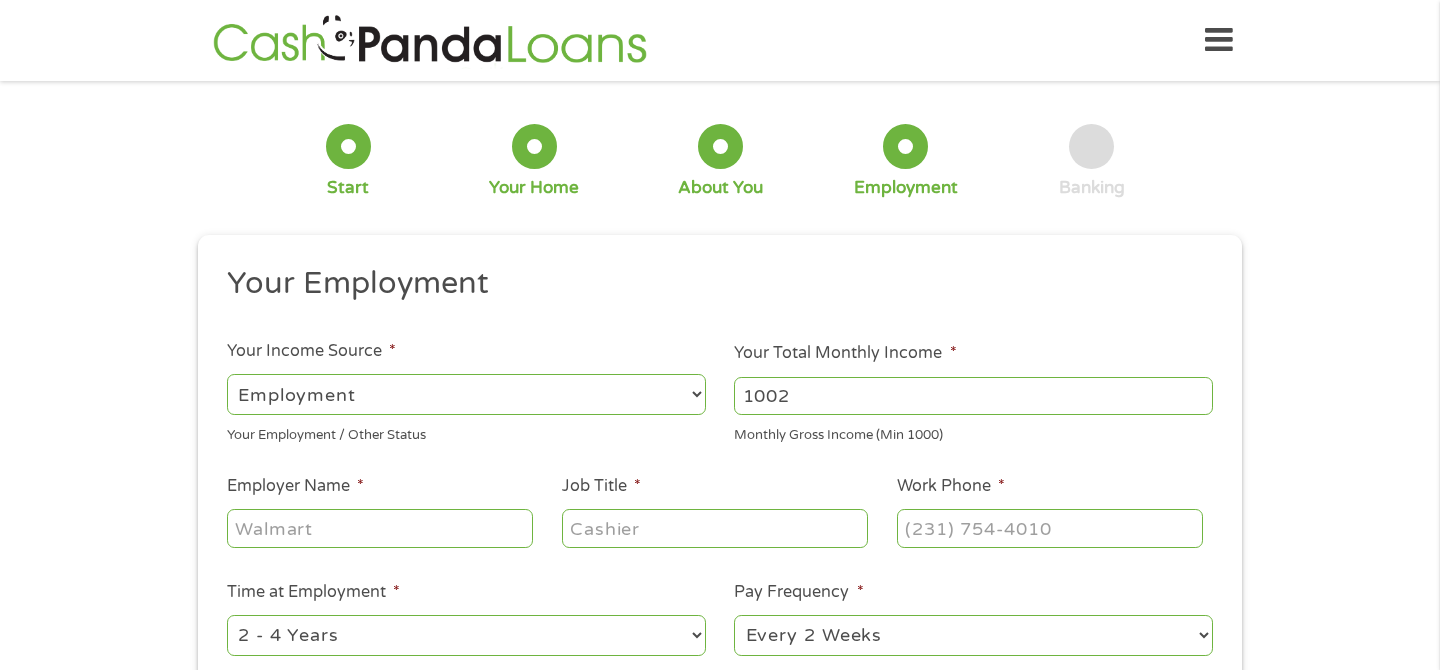 click on "1002" at bounding box center (973, 396) 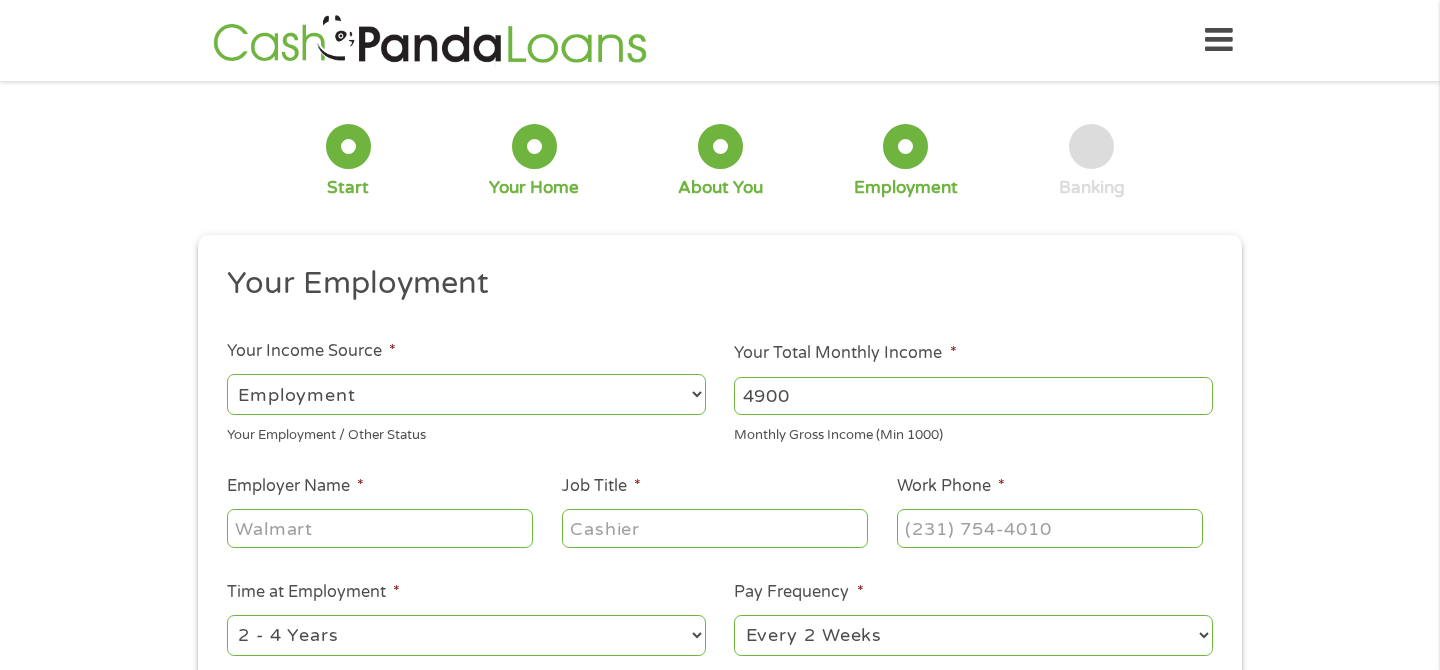 type on "4900" 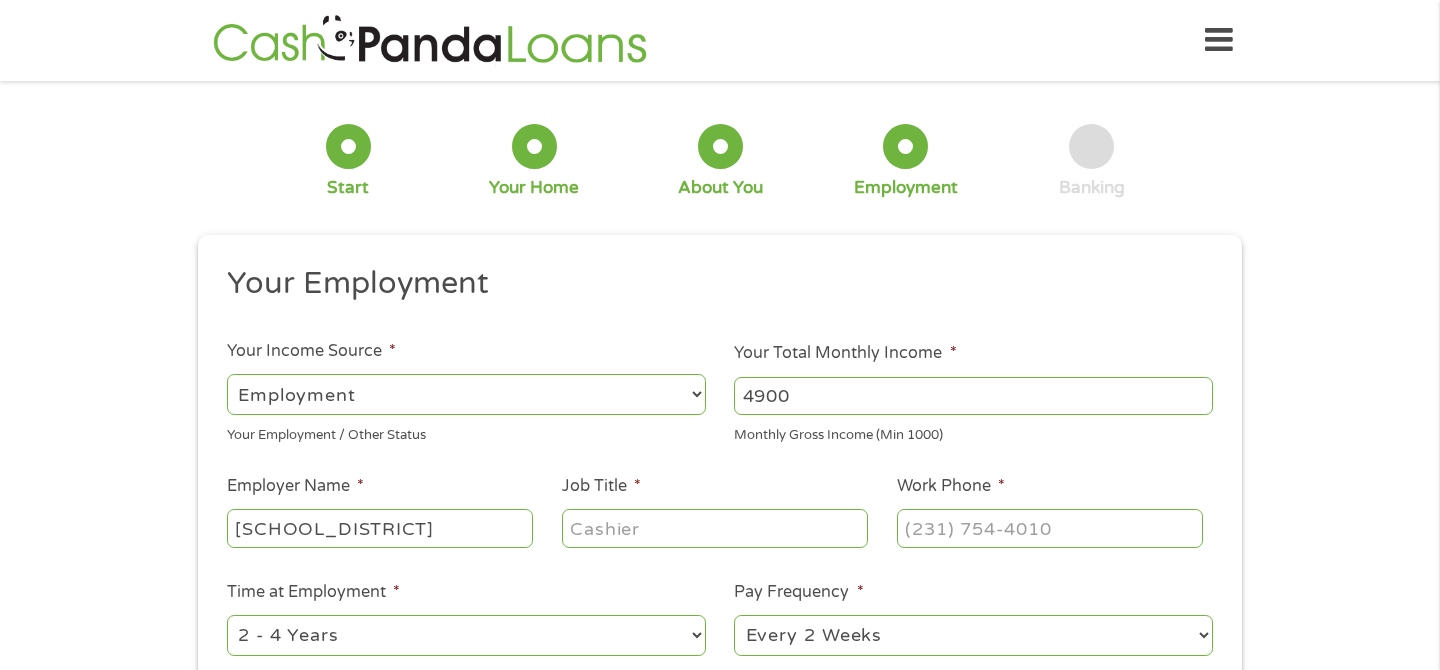 type on "[SCHOOL_DISTRICT]" 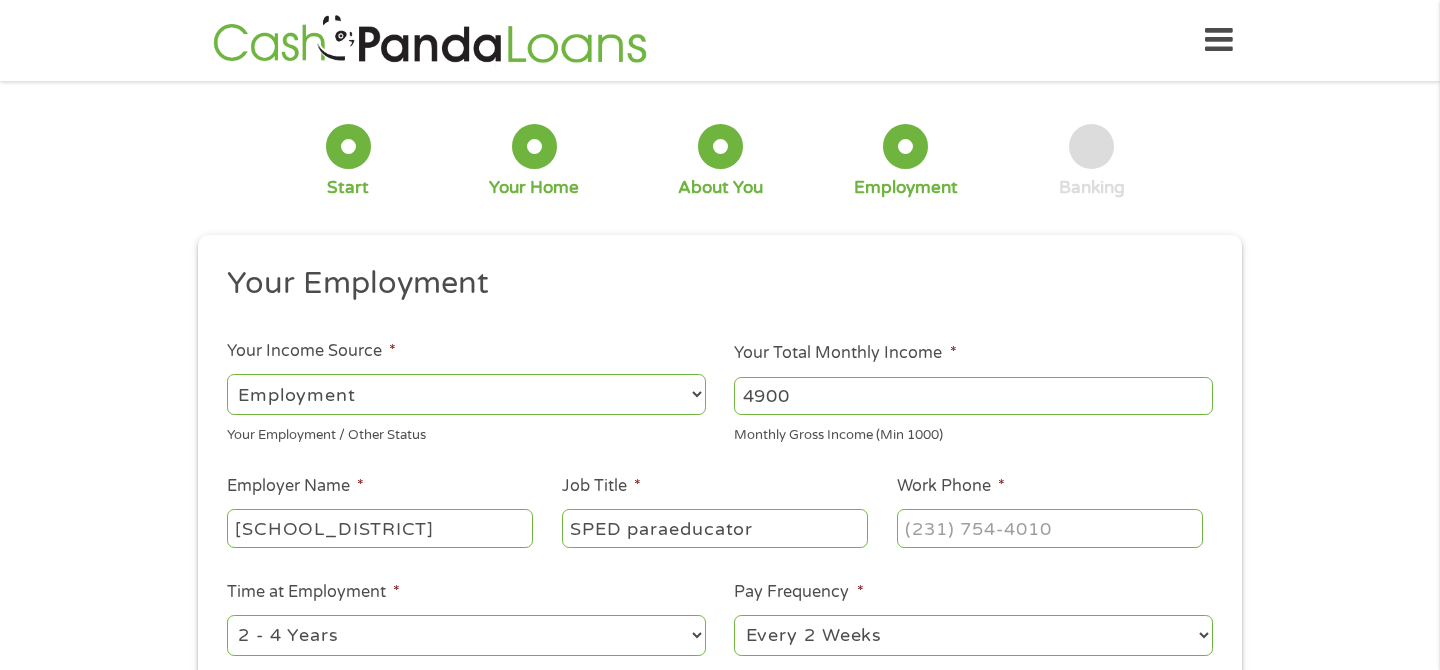 type on "SPED paraeducator" 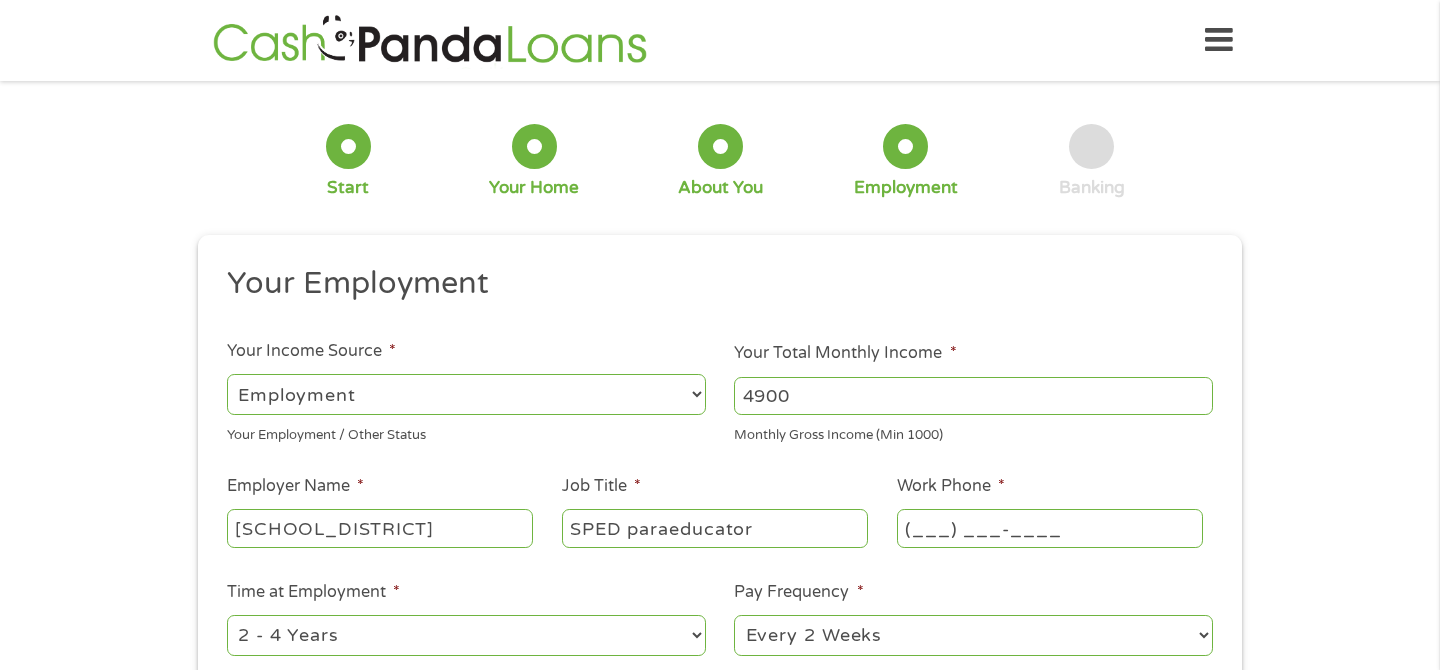 click on "(___) ___-____" at bounding box center [1050, 528] 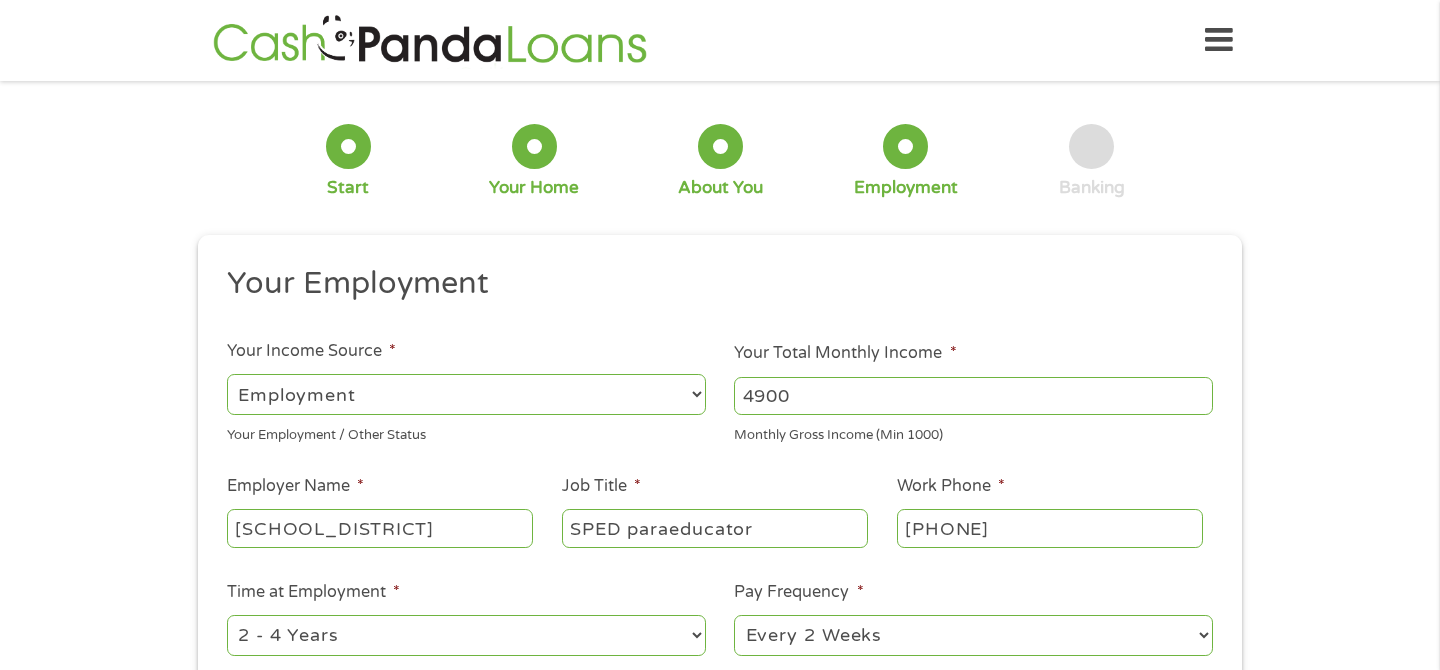 type on "[PHONE]" 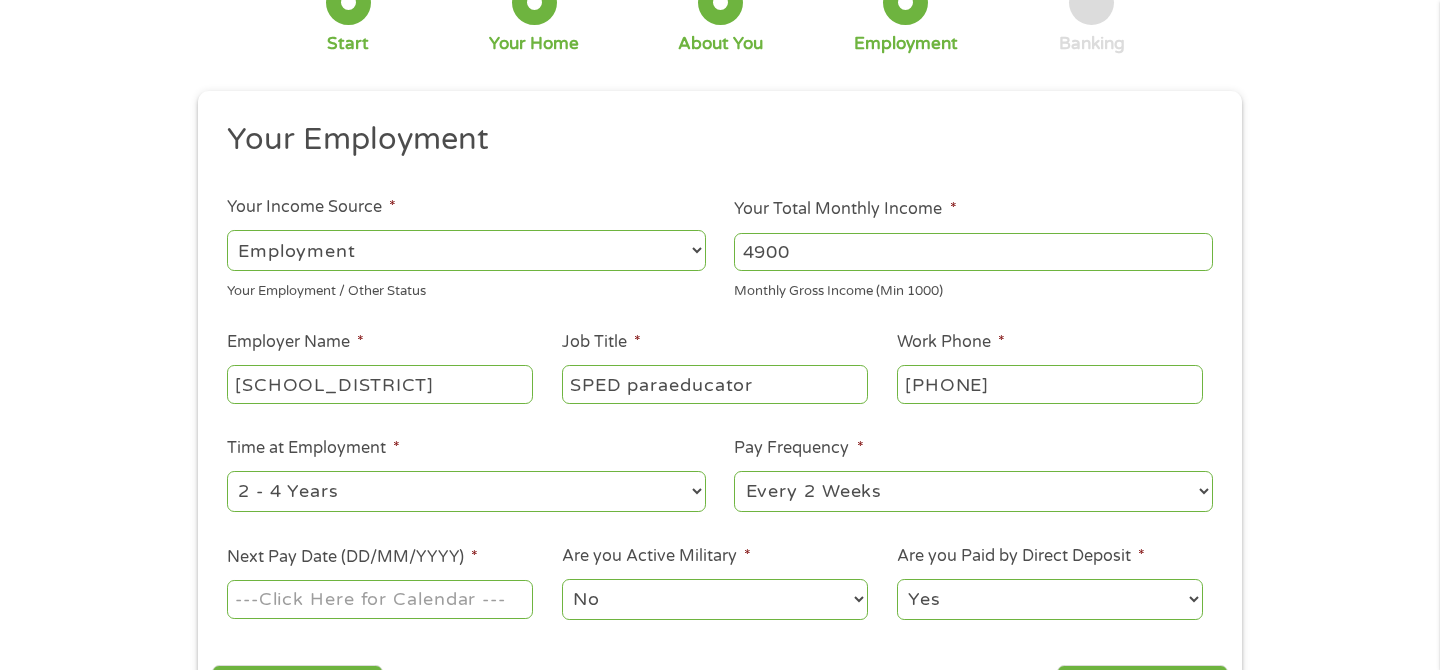 scroll, scrollTop: 145, scrollLeft: 0, axis: vertical 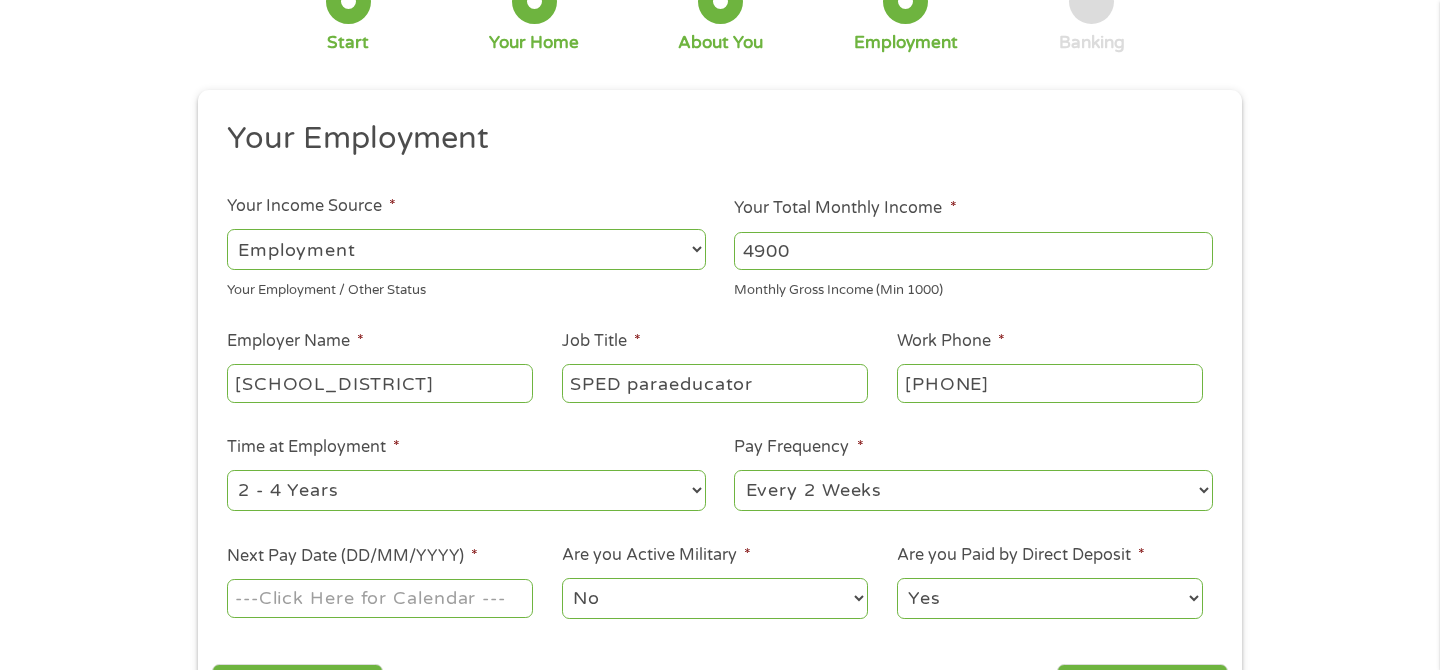 click on "--- Choose one --- 1 Year or less 1 - 2 Years 2 - 4 Years Over 4 Years" at bounding box center [466, 490] 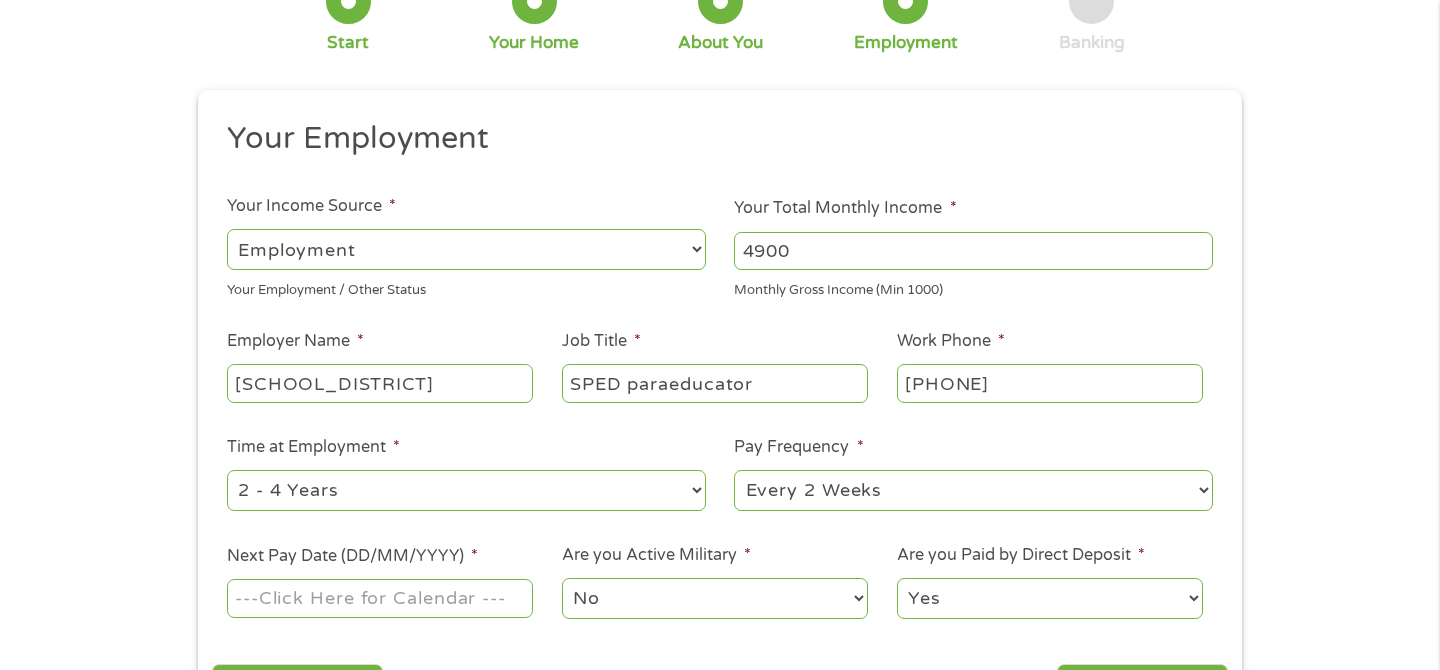 select on "60months" 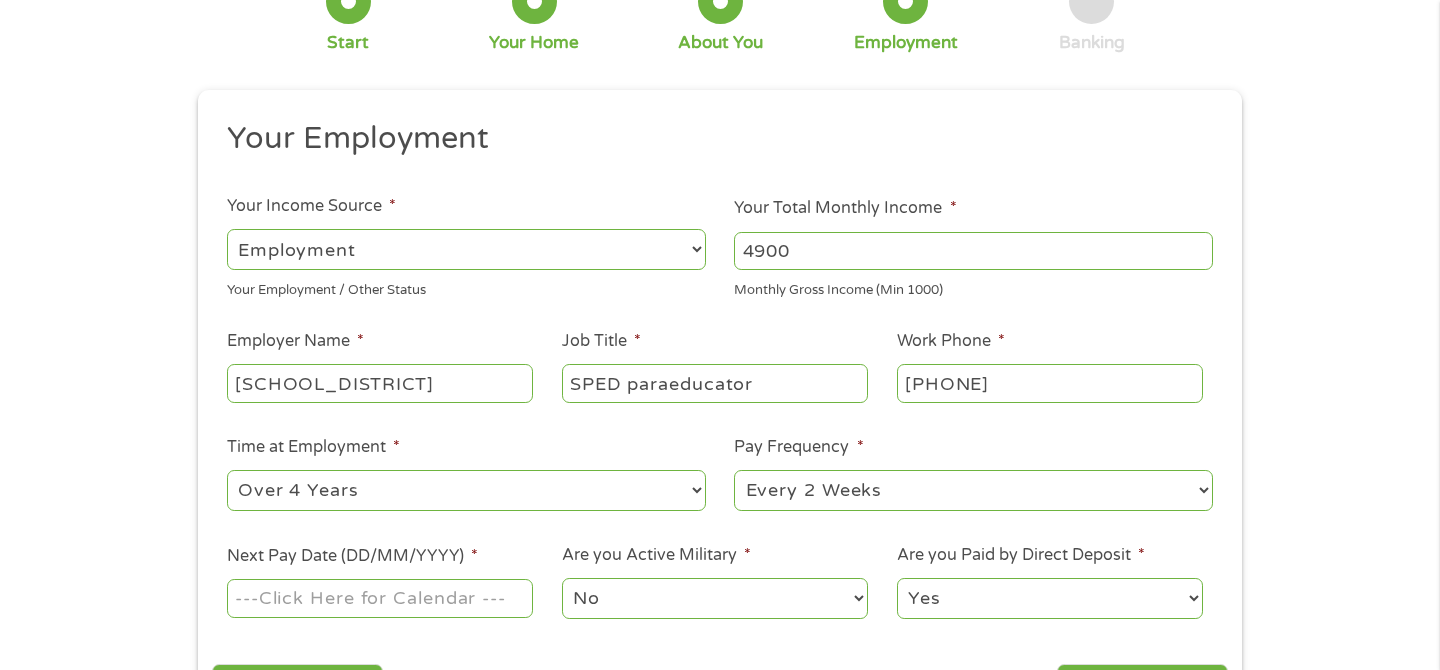 click on "--- Choose one --- Every 2 Weeks Every Week Monthly Semi-Monthly" at bounding box center [973, 490] 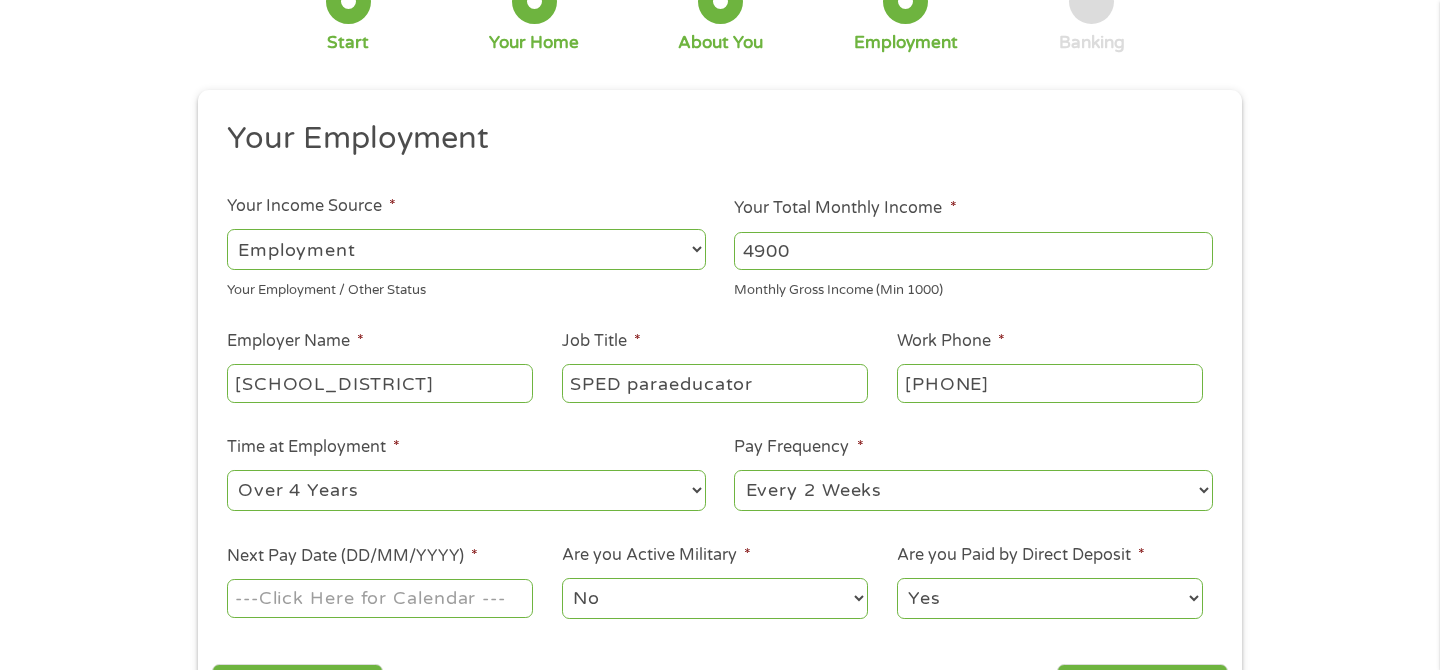 select on "monthly" 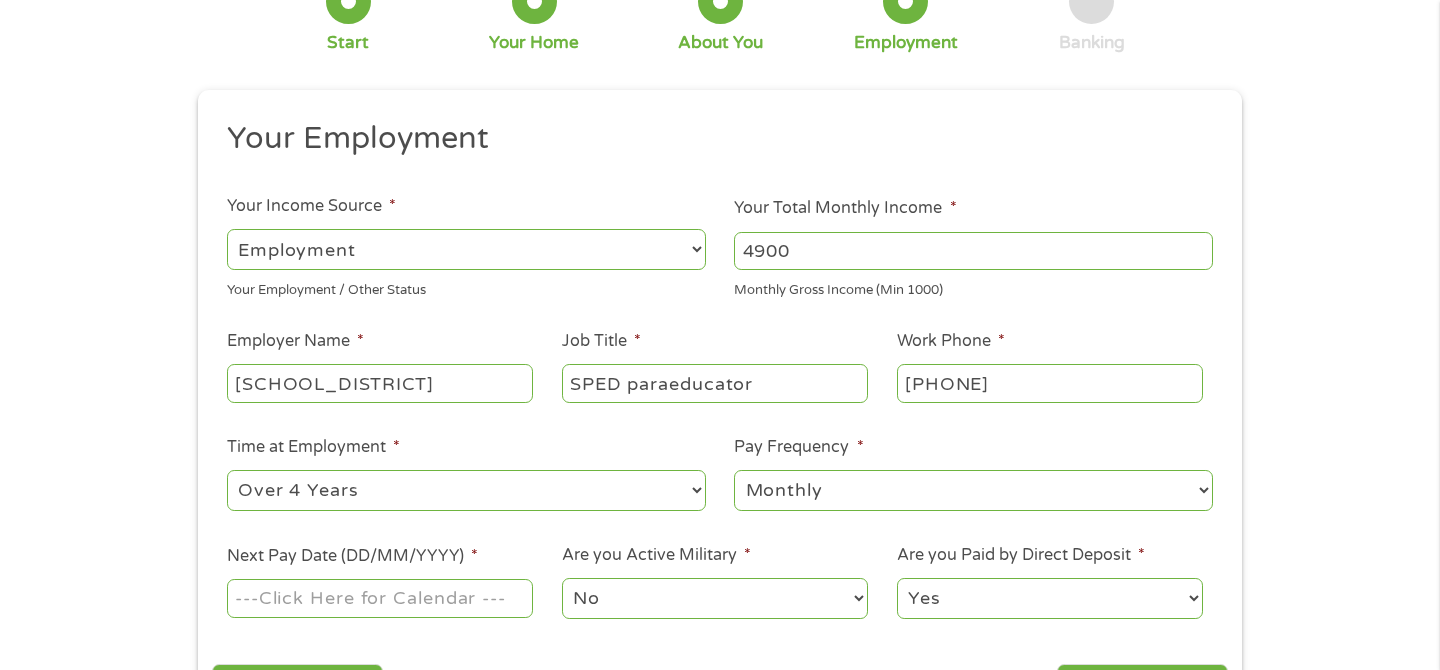 click on "Next Pay Date (DD/MM/YYYY) *" at bounding box center [380, 598] 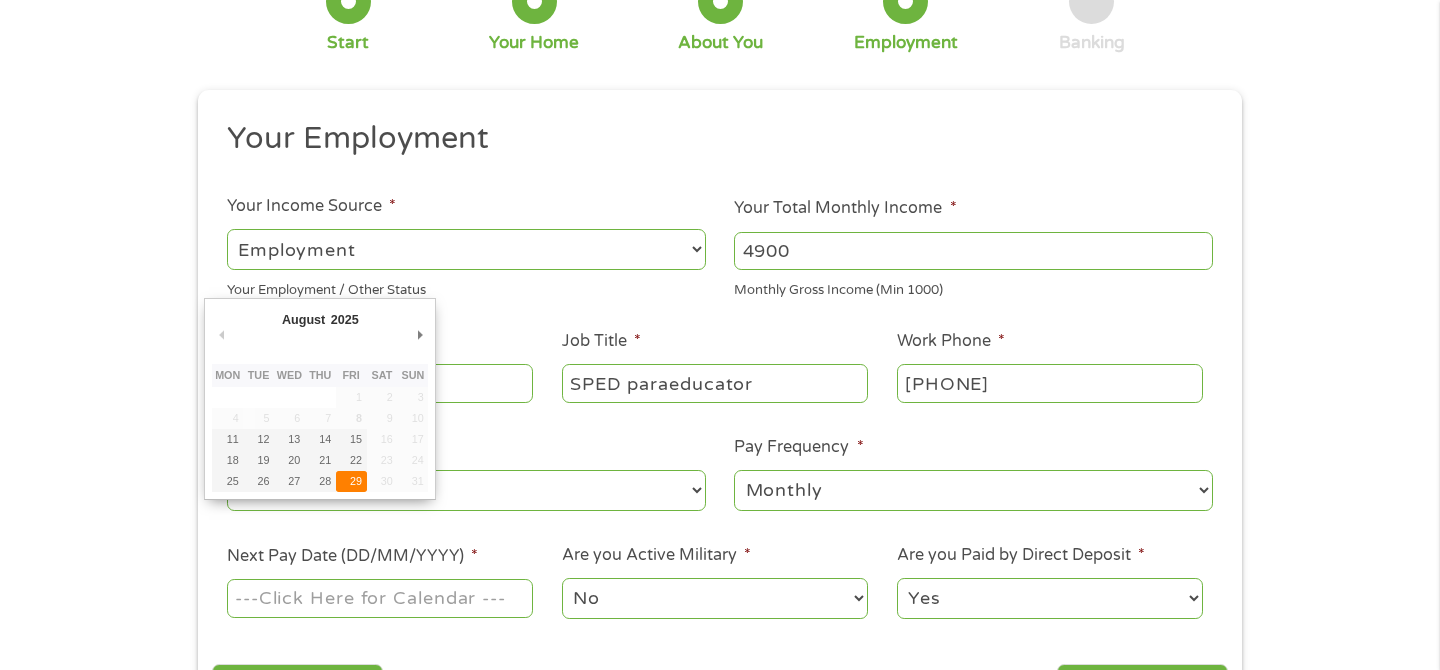 type on "29/08/2025" 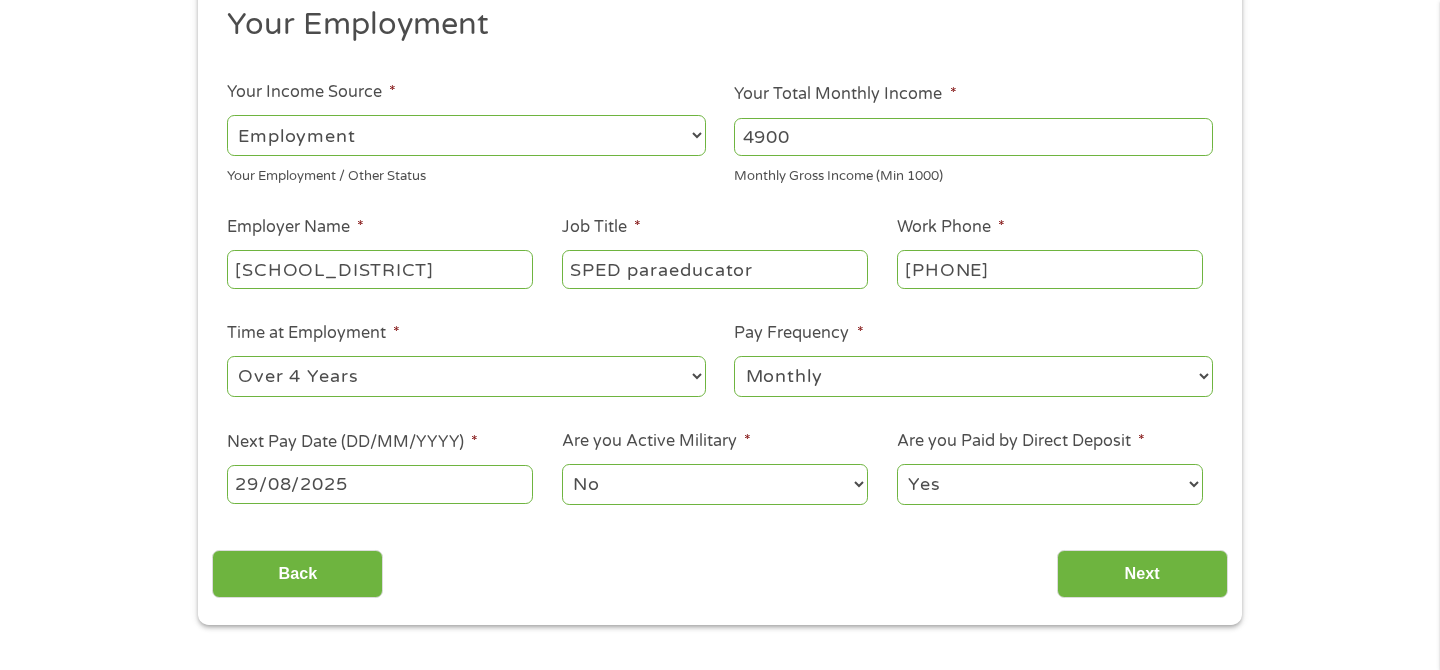 scroll, scrollTop: 266, scrollLeft: 0, axis: vertical 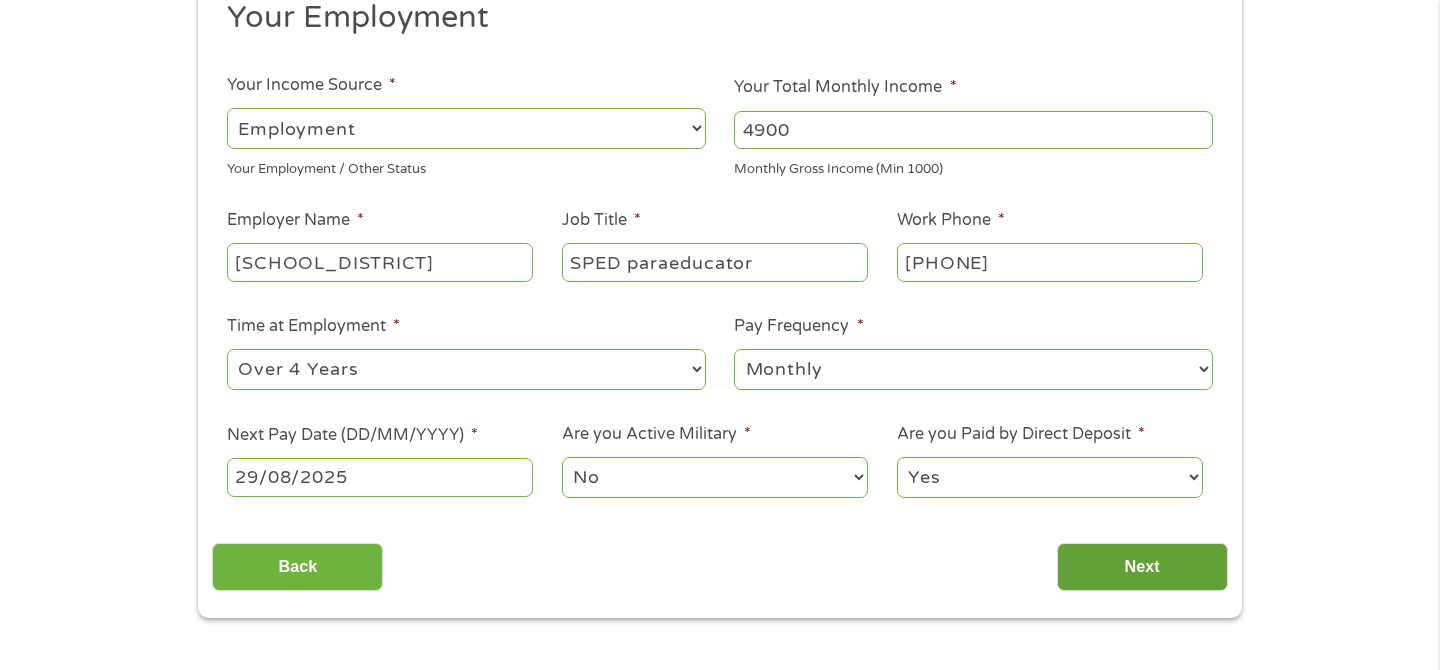 click on "Next" at bounding box center (1142, 567) 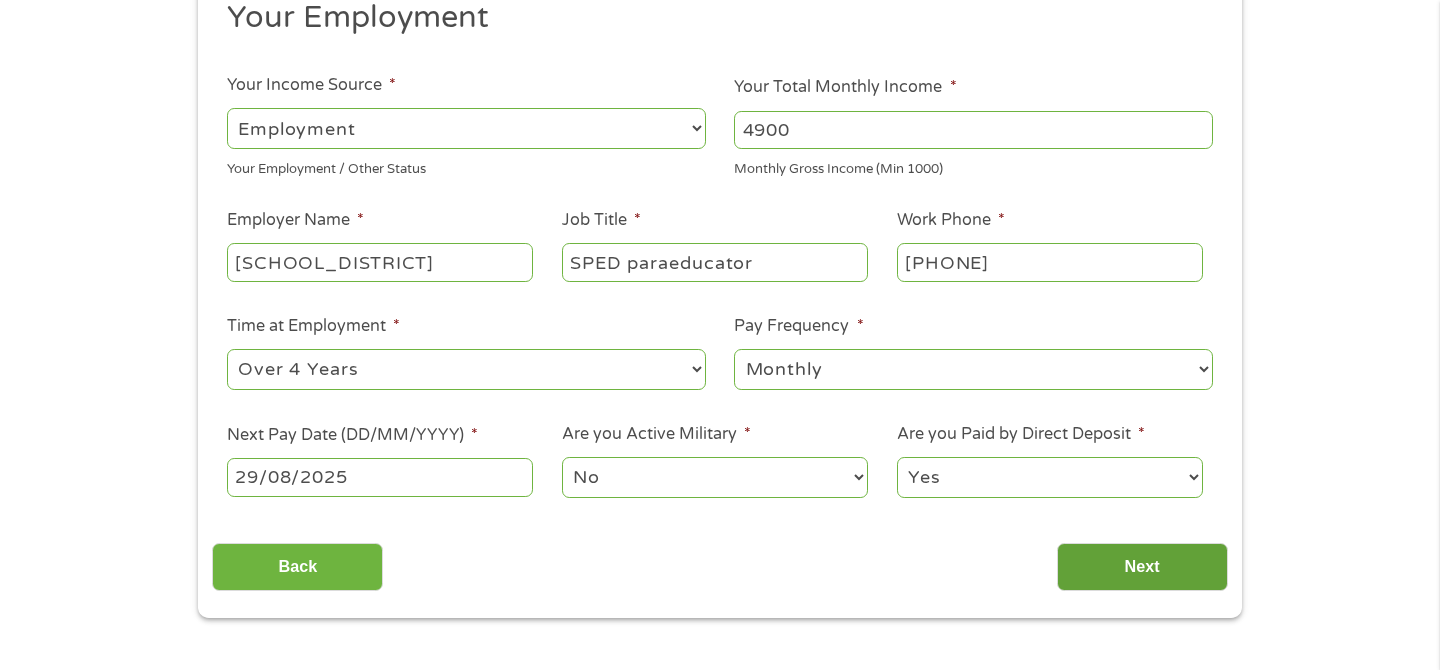 scroll, scrollTop: 8, scrollLeft: 8, axis: both 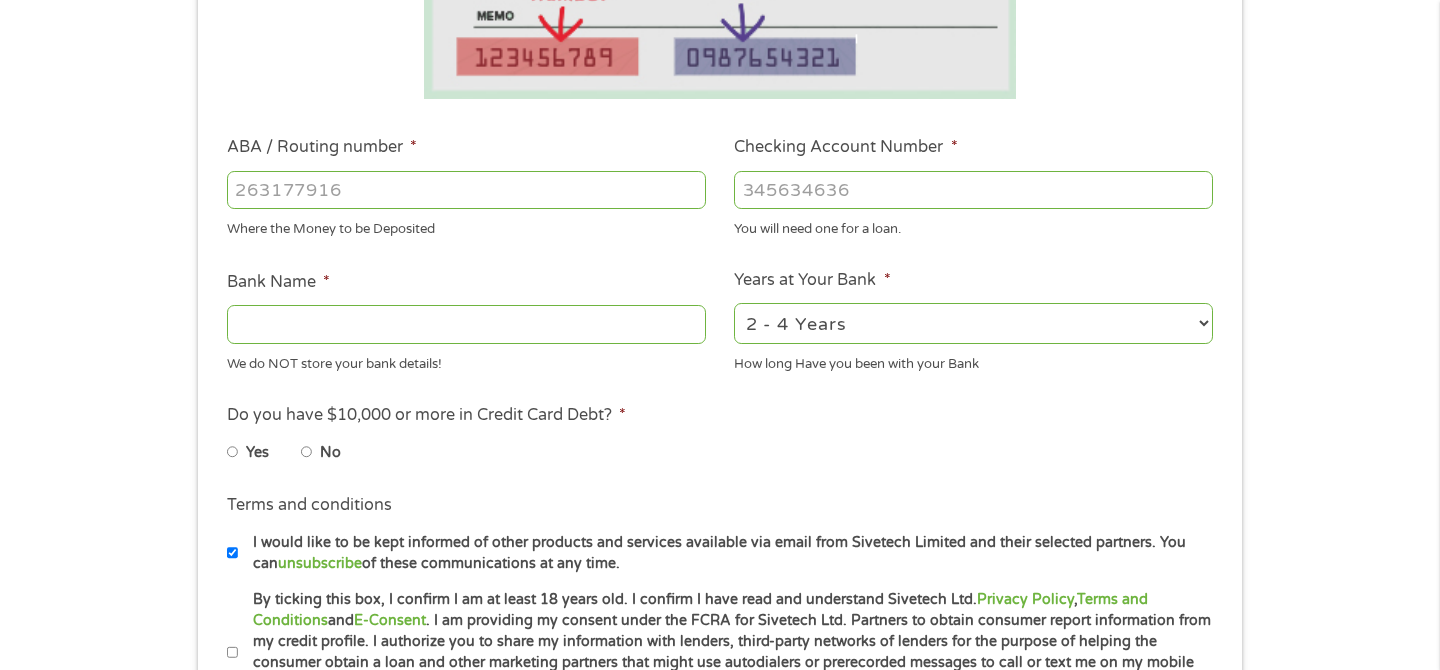 click on "ABA / Routing number *" at bounding box center (466, 190) 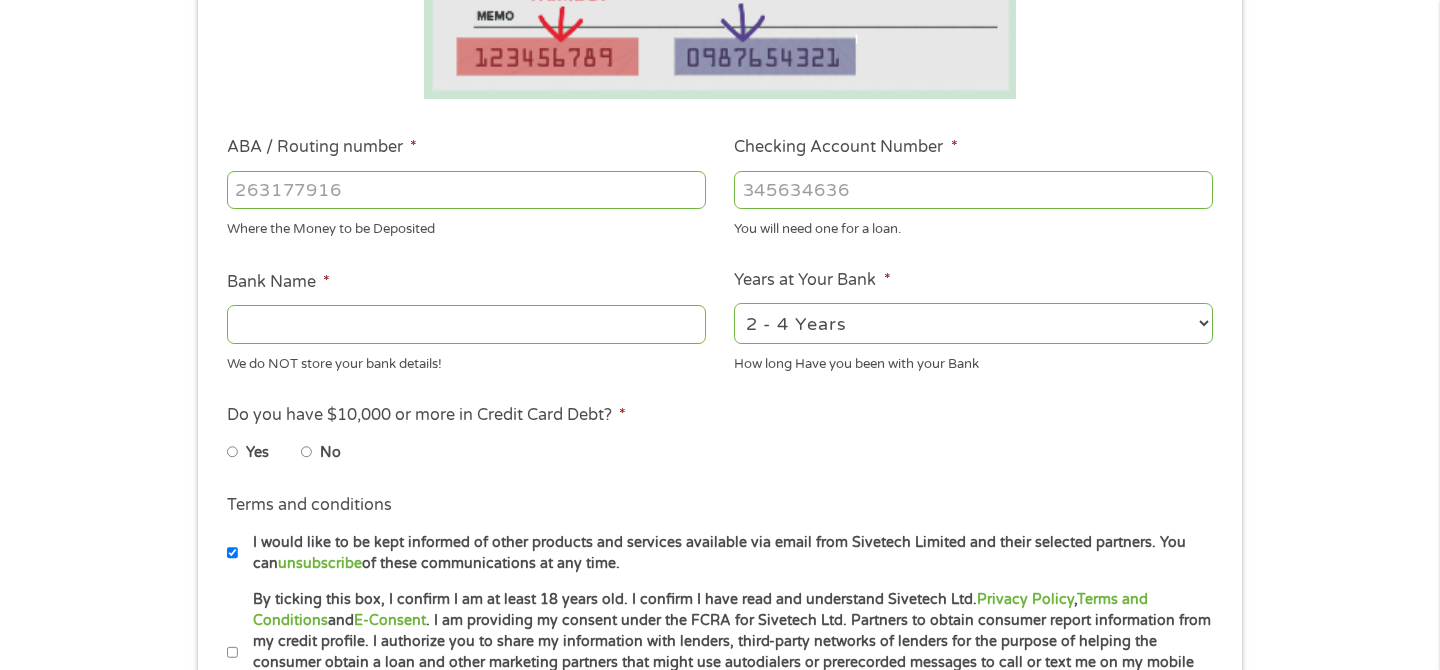 type on "[NUMBER]" 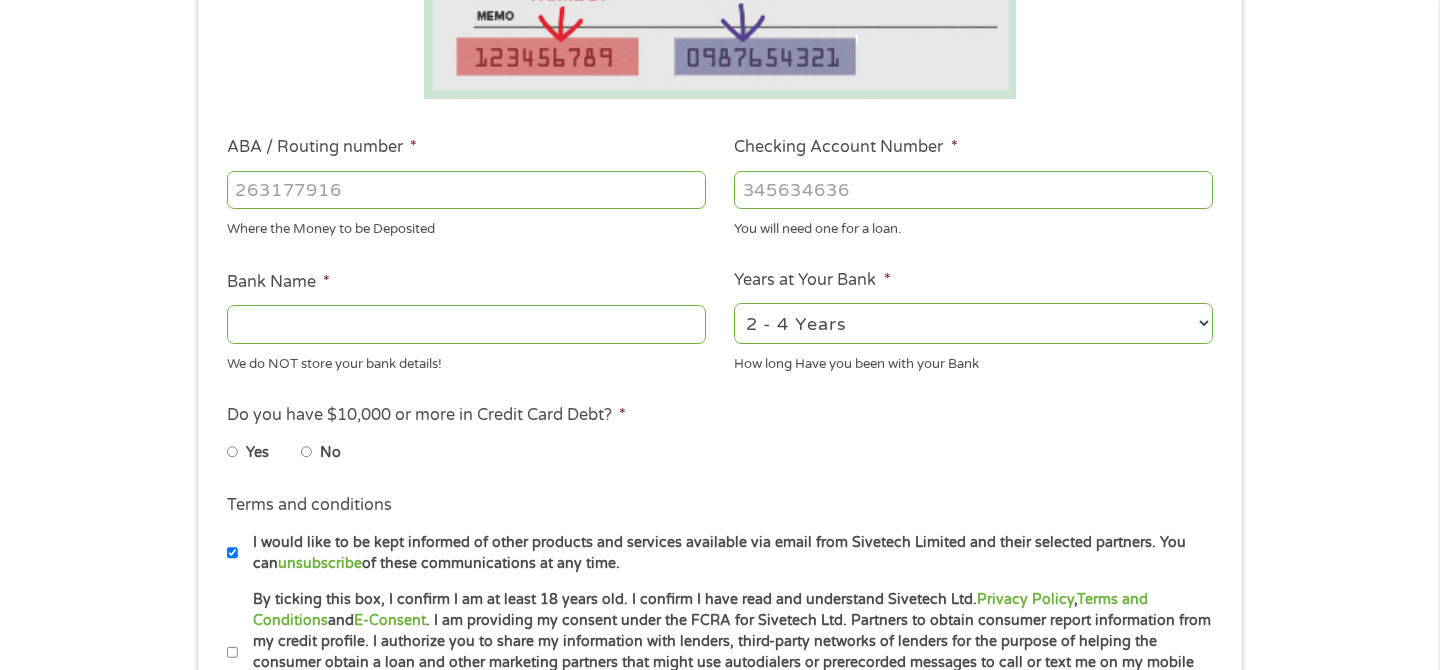 type on "US BANK NA" 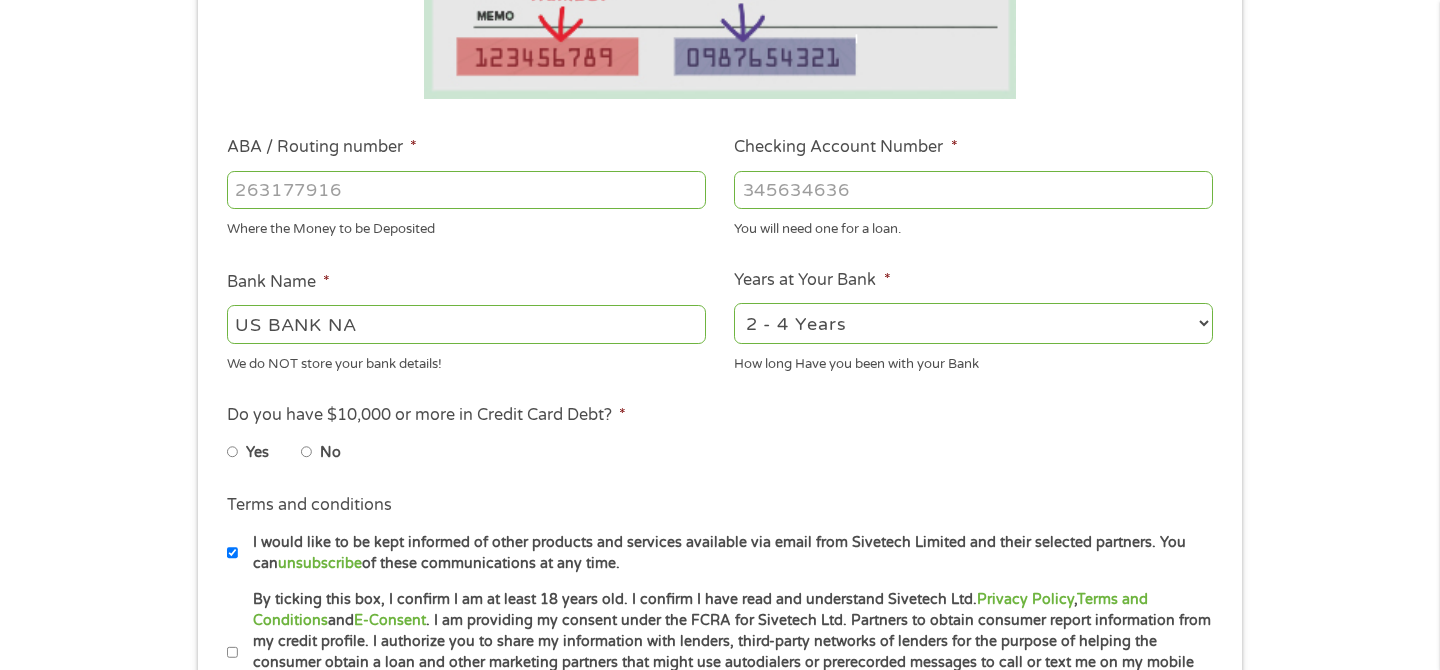 type on "[NUMBER]" 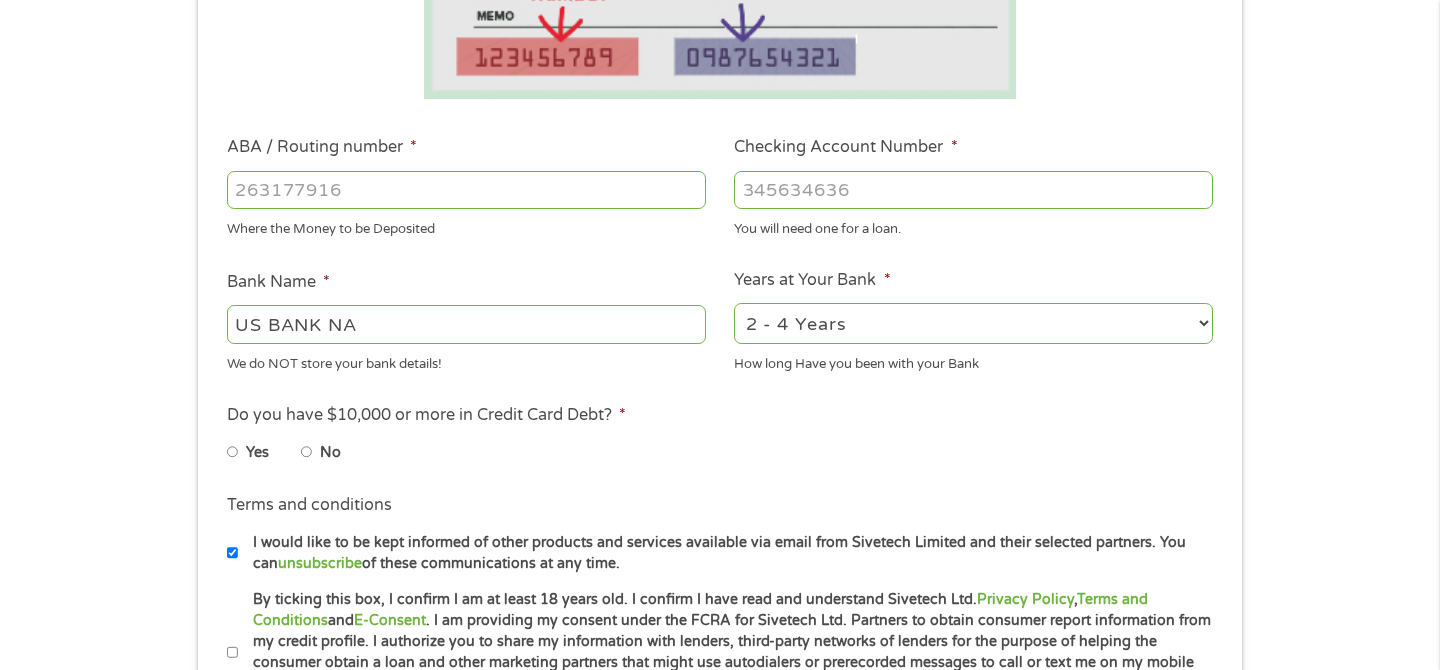 click on "Checking Account Number *" at bounding box center [973, 190] 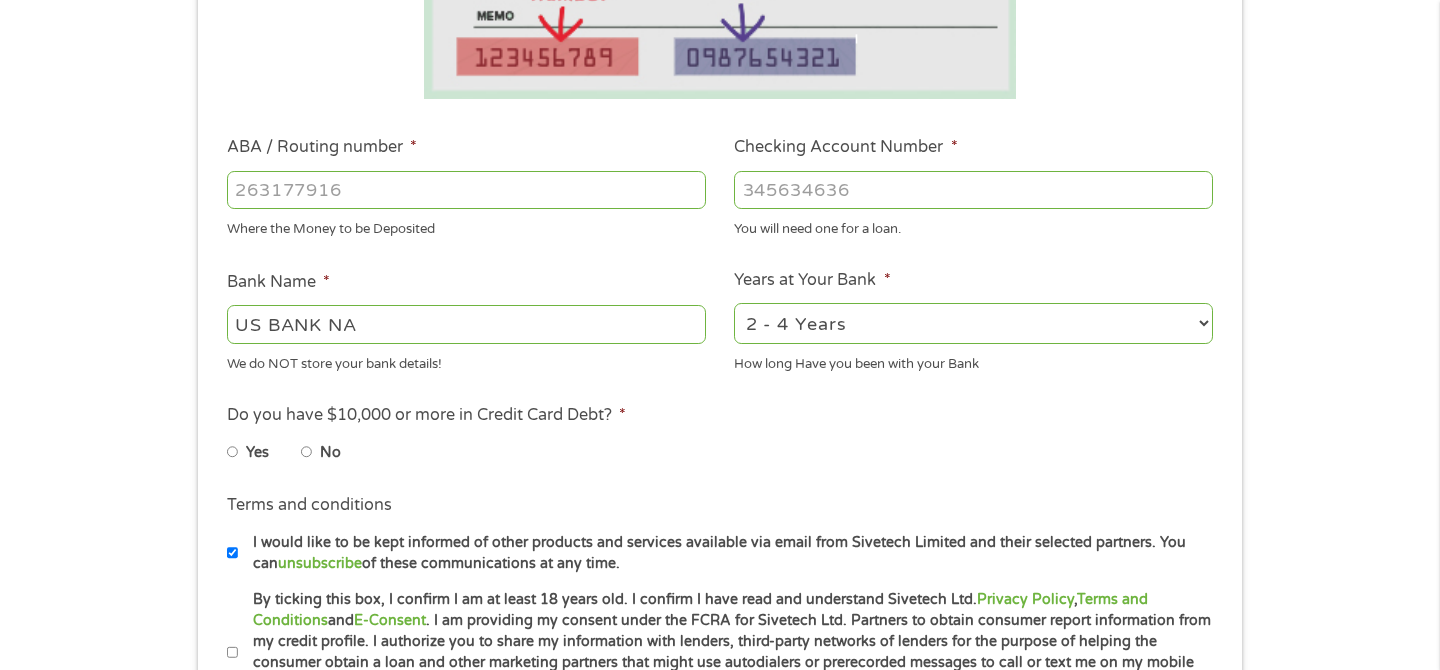 select on "60months" 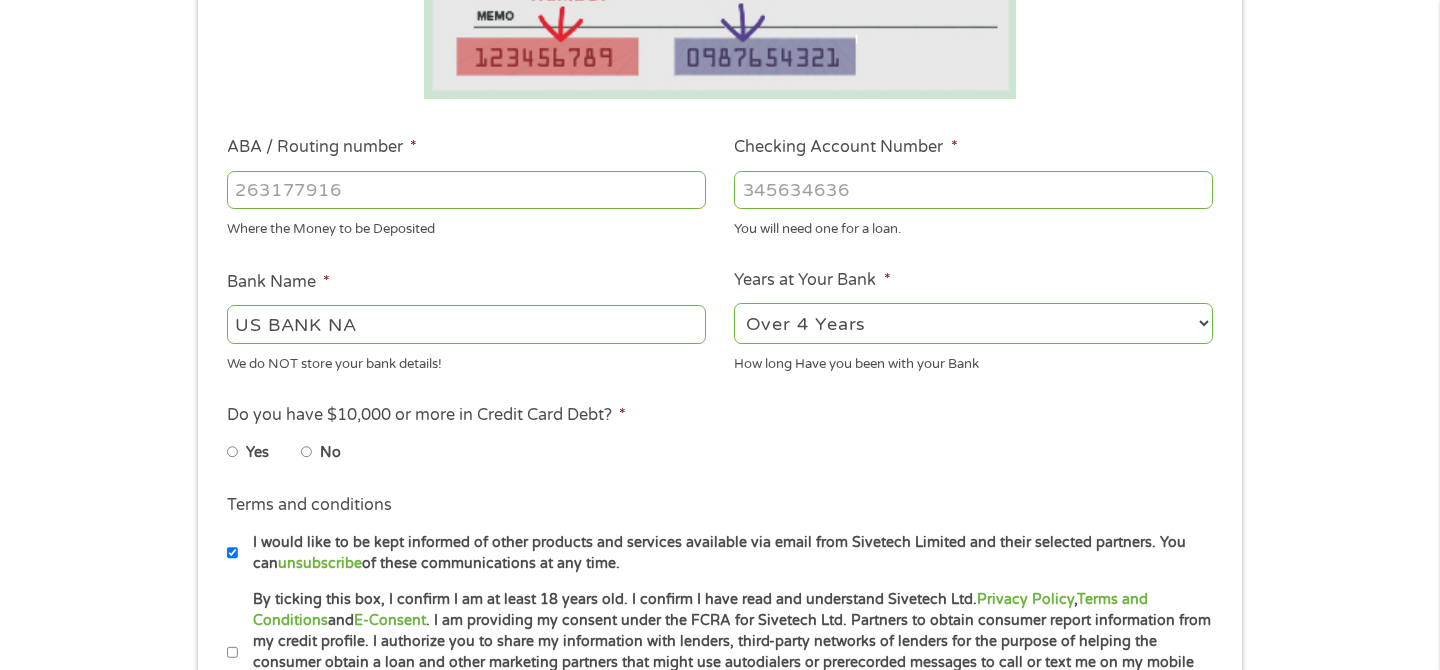 click on "Yes" at bounding box center [233, 452] 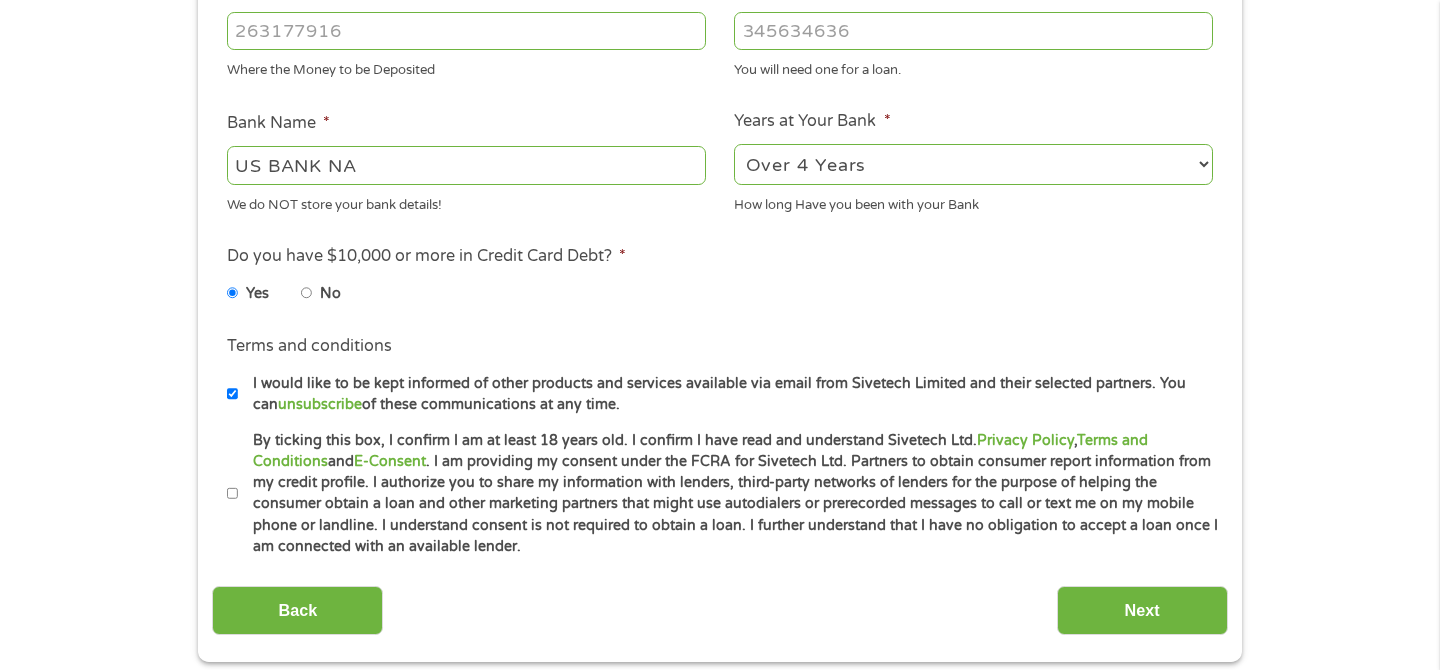 scroll, scrollTop: 670, scrollLeft: 0, axis: vertical 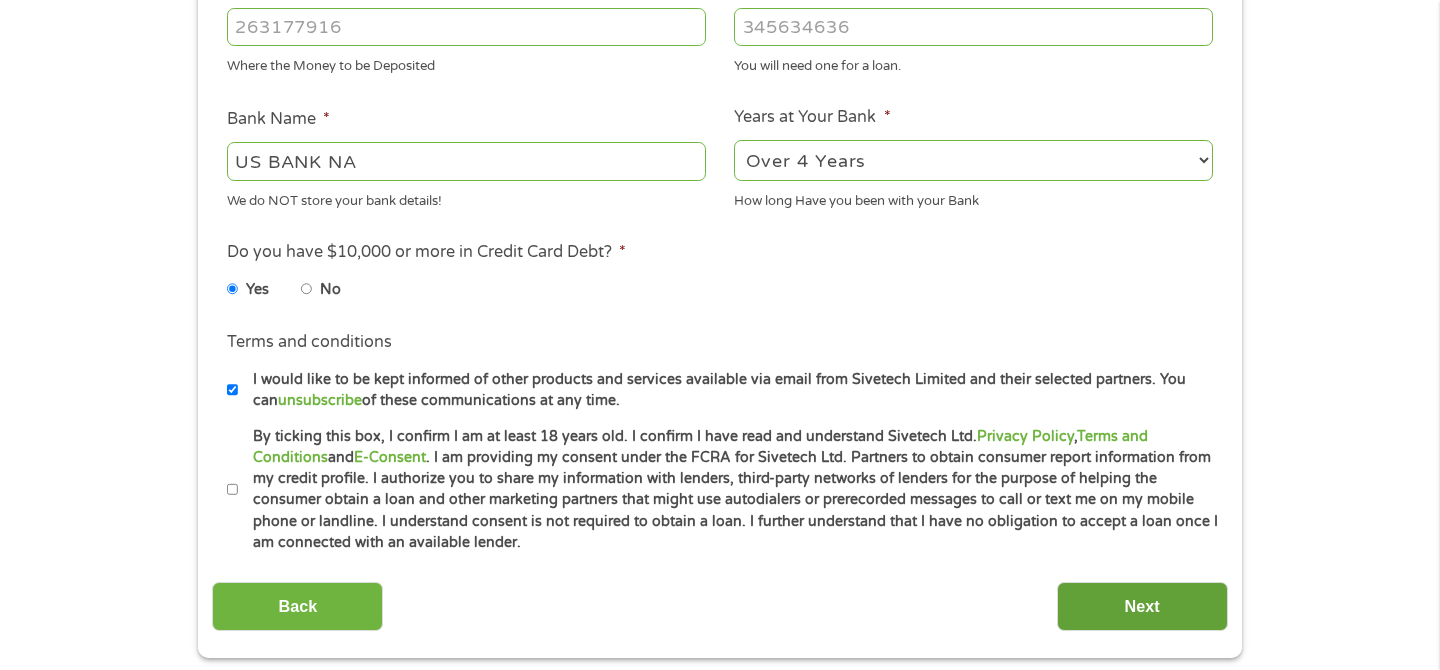 click on "Next" at bounding box center (1142, 606) 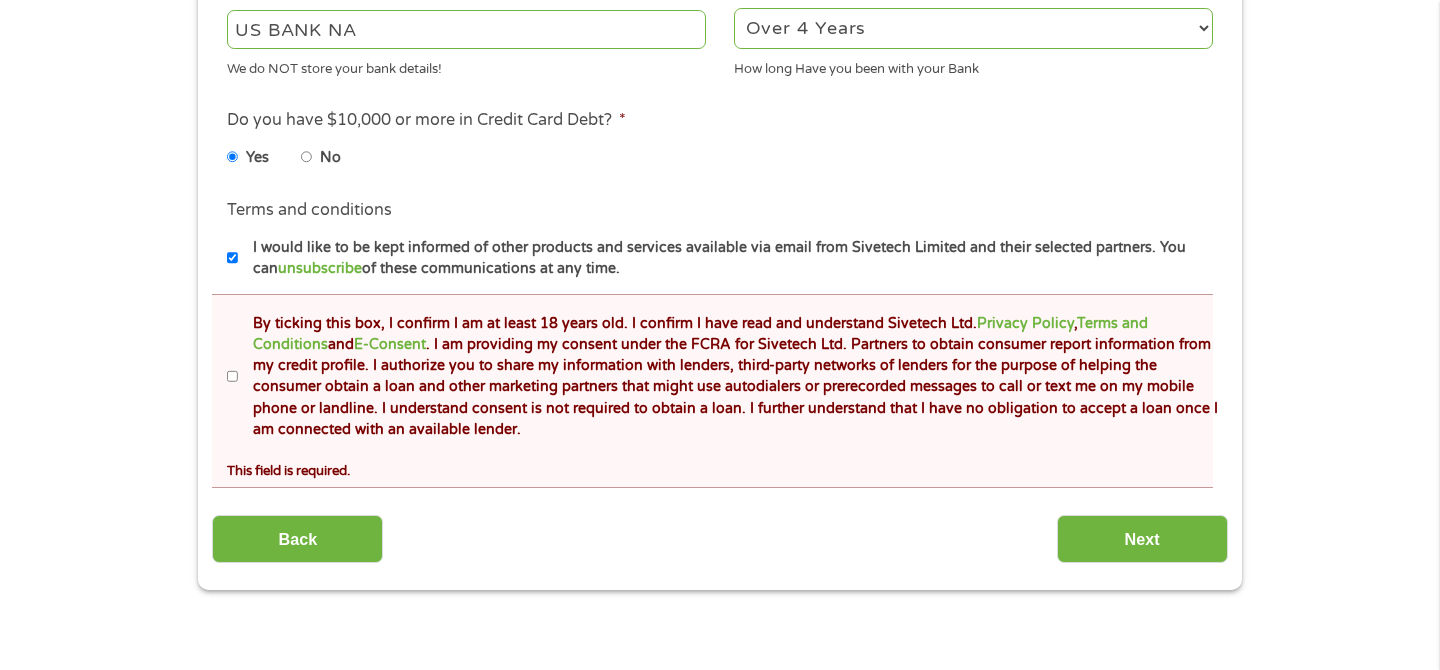 scroll, scrollTop: 882, scrollLeft: 0, axis: vertical 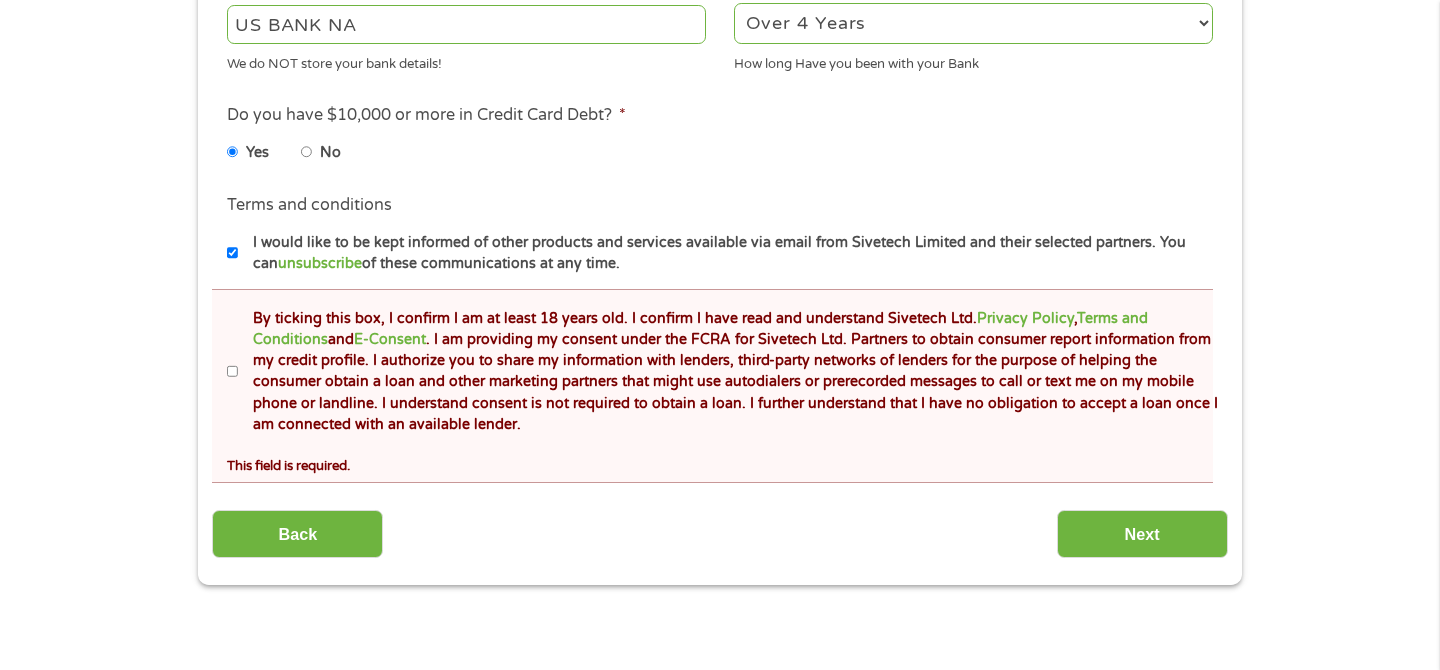 click on "By ticking this box, I confirm I am at least 18 years old. I confirm I have read and understand Sivetech Ltd.  Privacy Policy ,  Terms and Conditions  and  E-Consent . I am providing my consent under the FCRA for Sivetech Ltd. Partners to obtain consumer report information from my credit profile. I authorize you to share my information with lenders, third-party networks of lenders for the purpose of helping the consumer obtain a loan and other marketing partners that might use autodialers or prerecorded messages to call or text me on my mobile phone or landline. I understand consent is not required to obtain a loan. I further understand that I have no obligation to accept a loan once I am connected with an available lender." at bounding box center (233, 372) 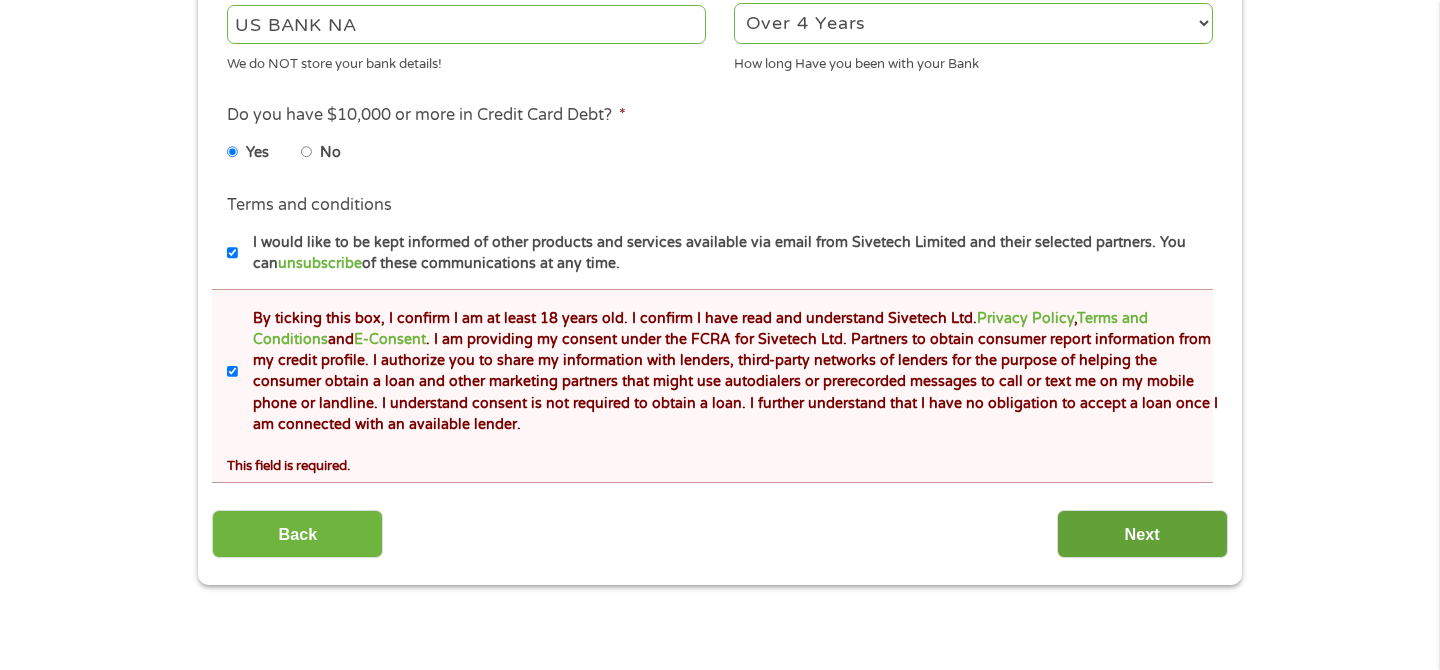 click on "Next" at bounding box center (1142, 534) 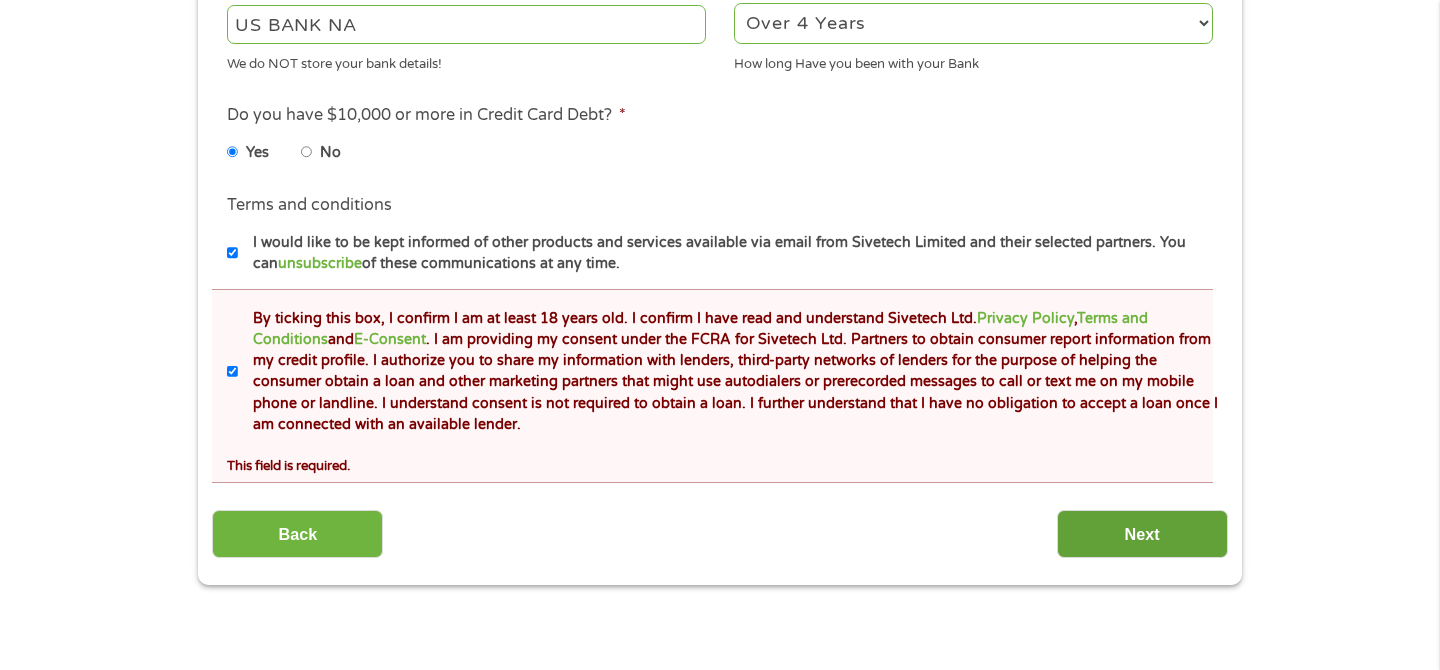 scroll, scrollTop: 8, scrollLeft: 8, axis: both 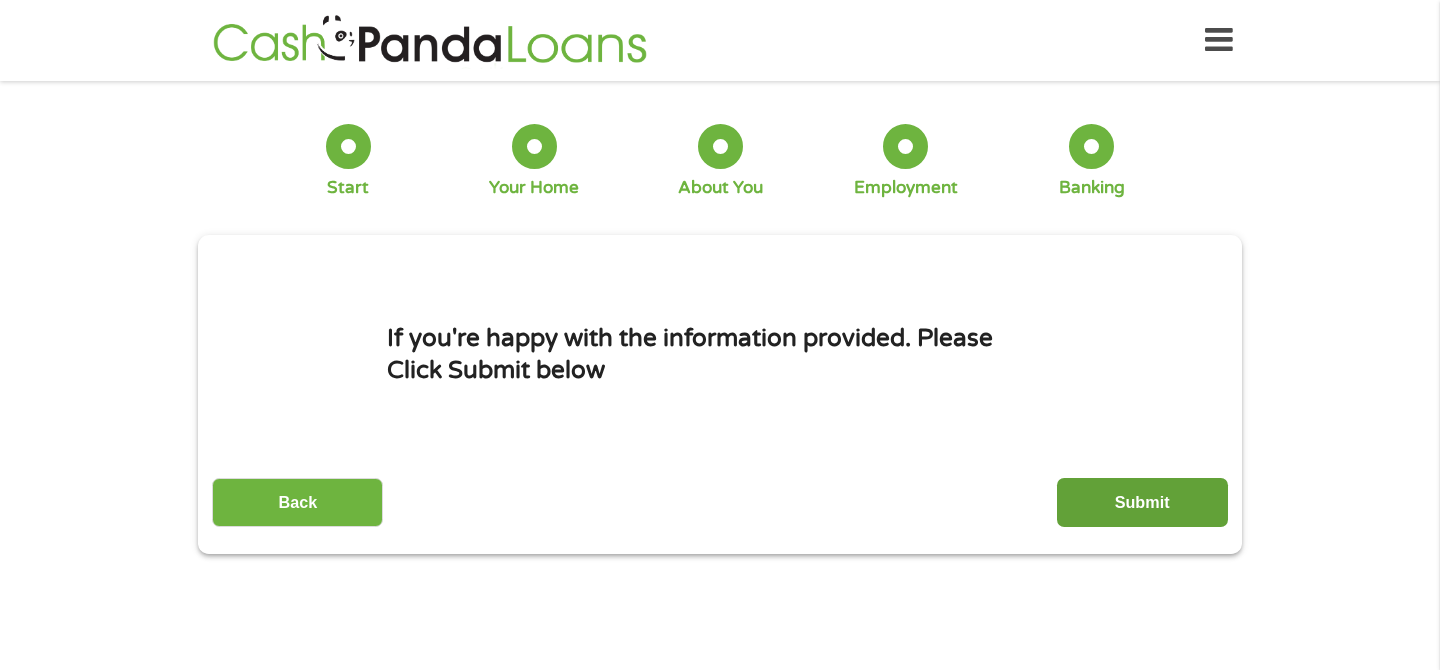 click on "Submit" at bounding box center [1142, 502] 